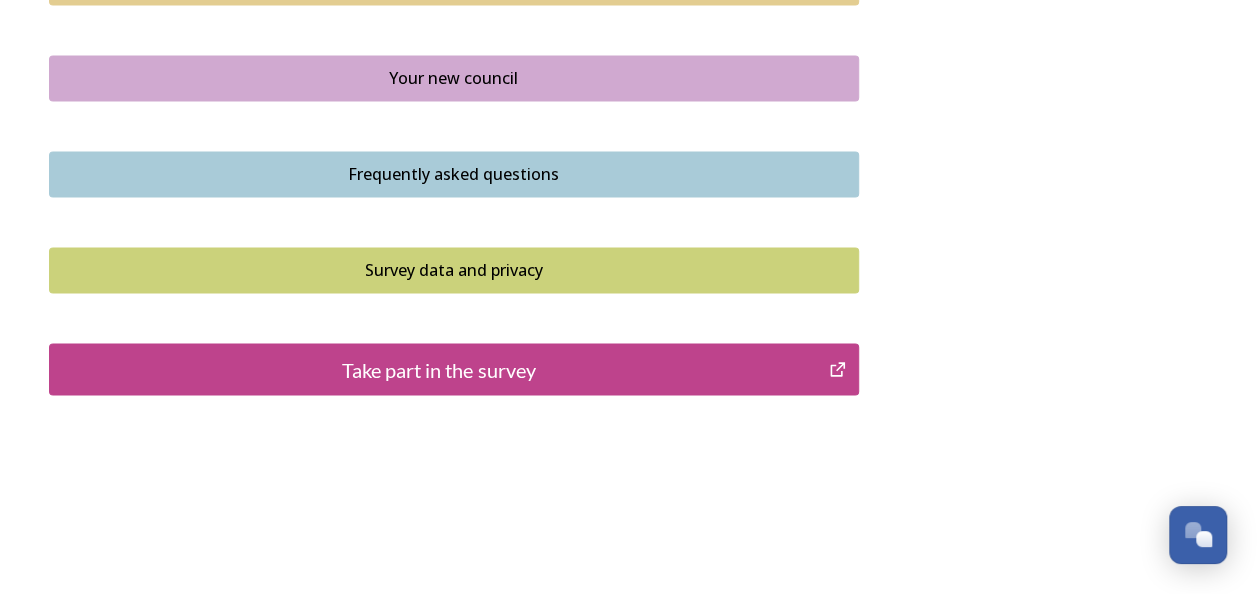 scroll, scrollTop: 1552, scrollLeft: 0, axis: vertical 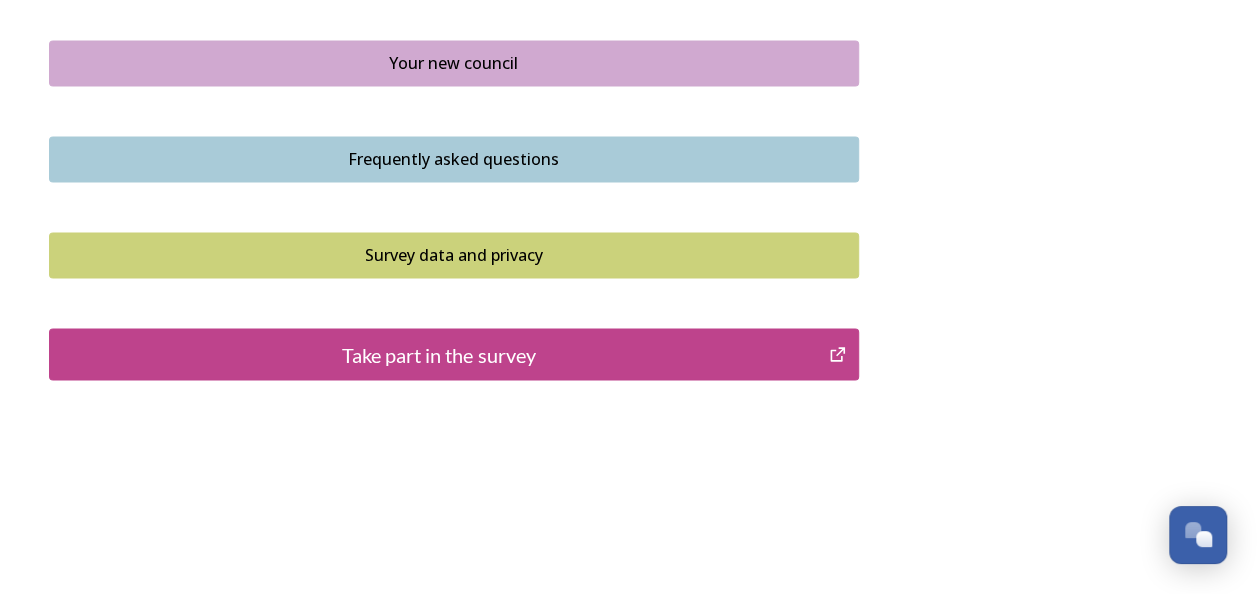 click on "Take part in the survey" at bounding box center [439, 354] 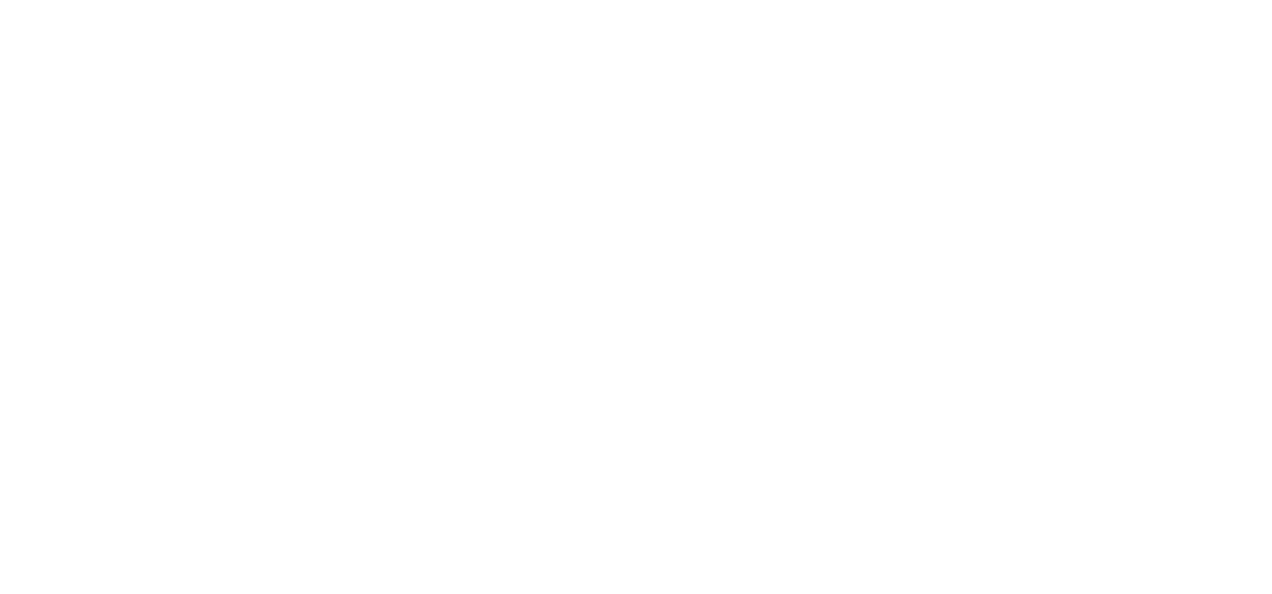 scroll, scrollTop: 0, scrollLeft: 0, axis: both 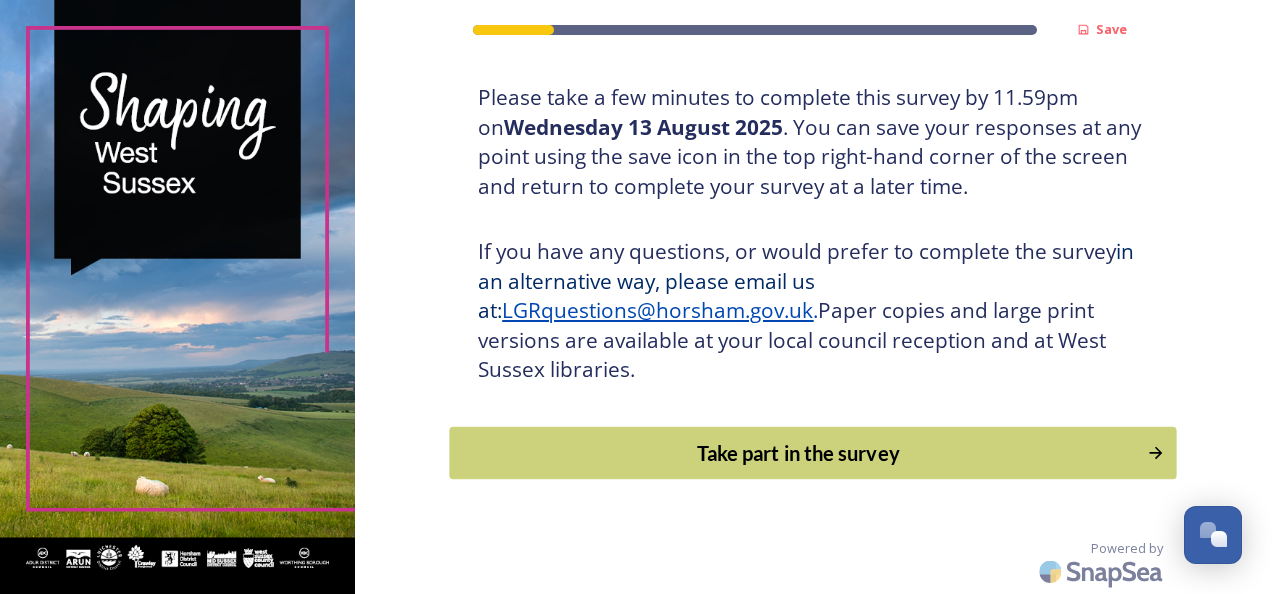 click on "Take part in the survey" at bounding box center (799, 453) 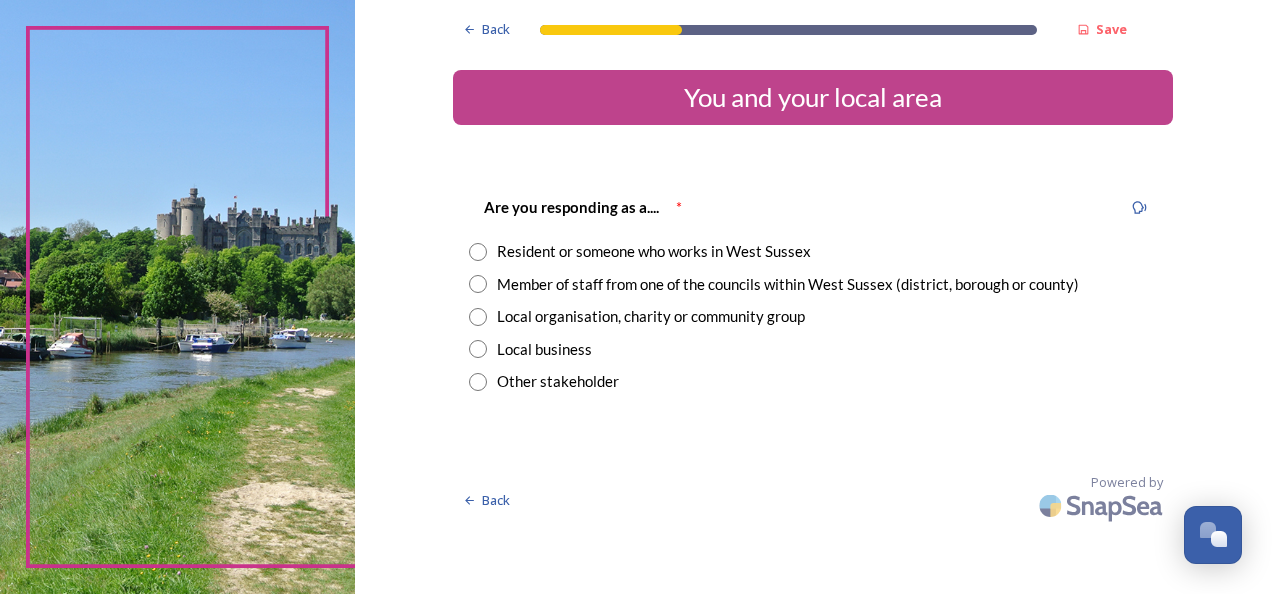 click at bounding box center [478, 252] 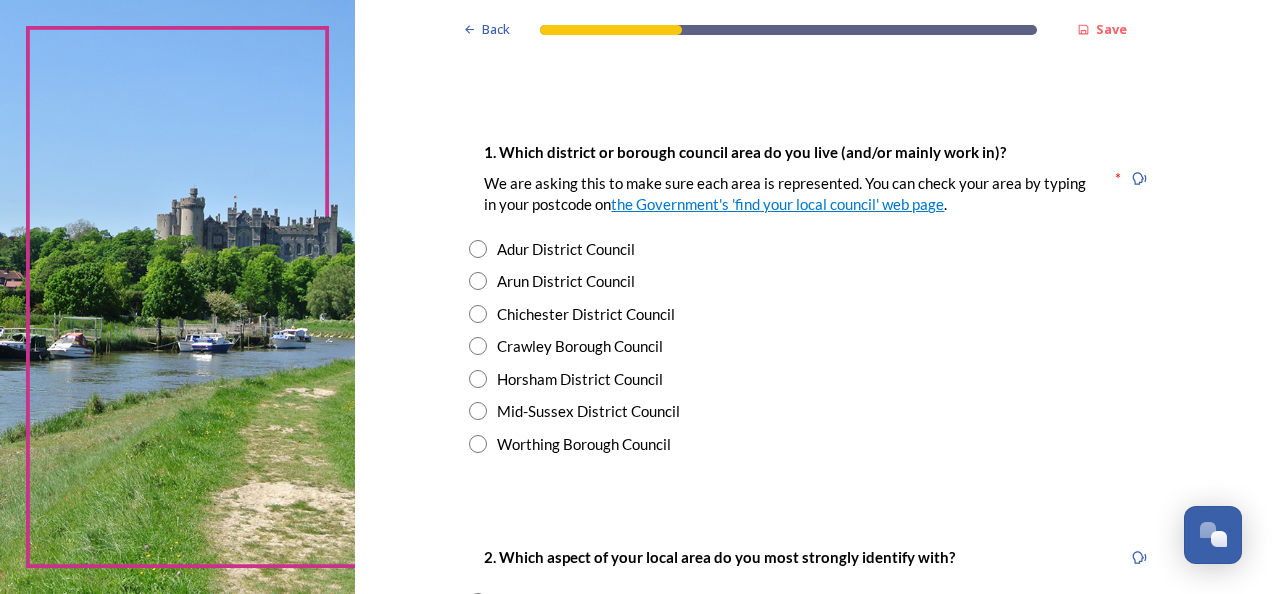 scroll, scrollTop: 400, scrollLeft: 0, axis: vertical 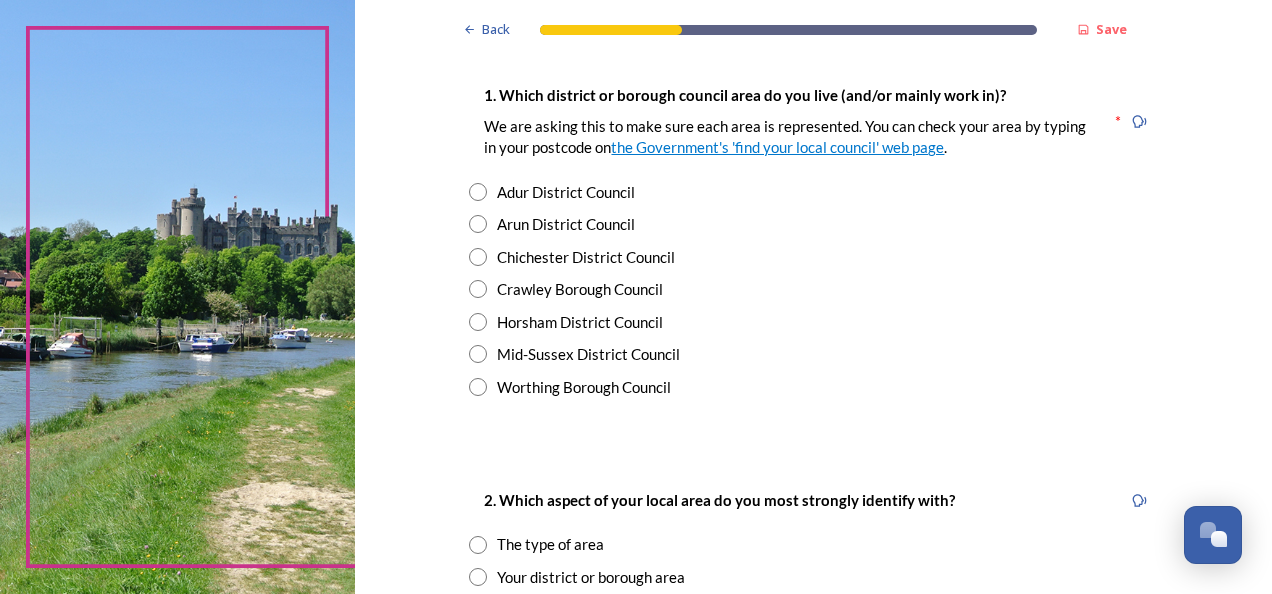 click at bounding box center (478, 224) 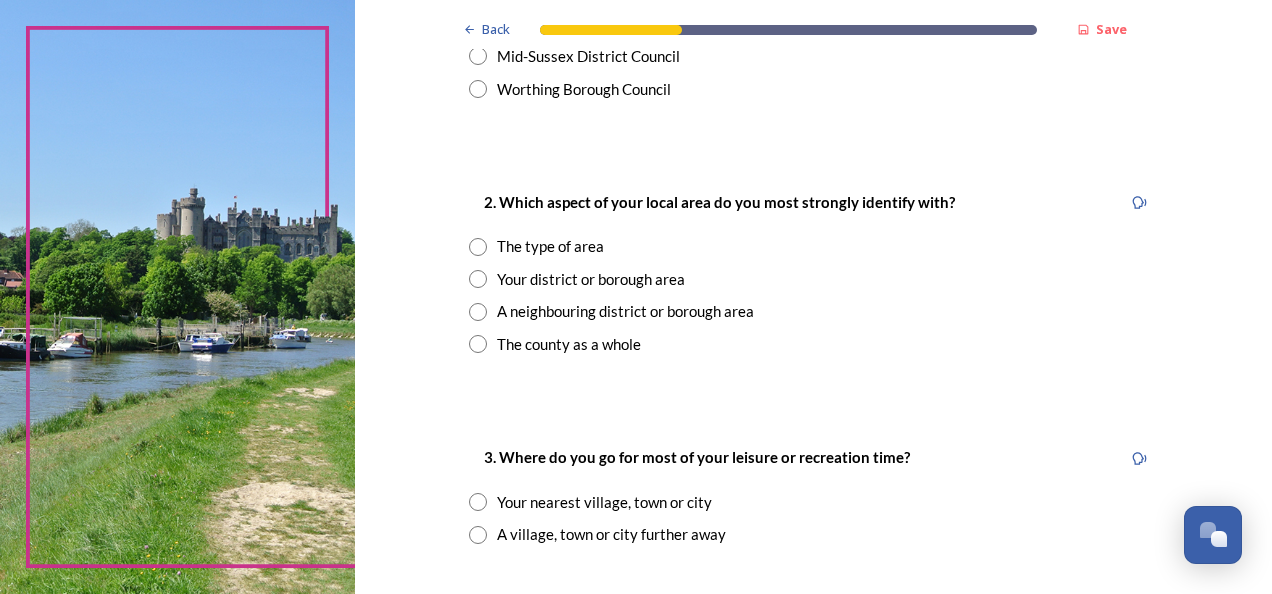 scroll, scrollTop: 700, scrollLeft: 0, axis: vertical 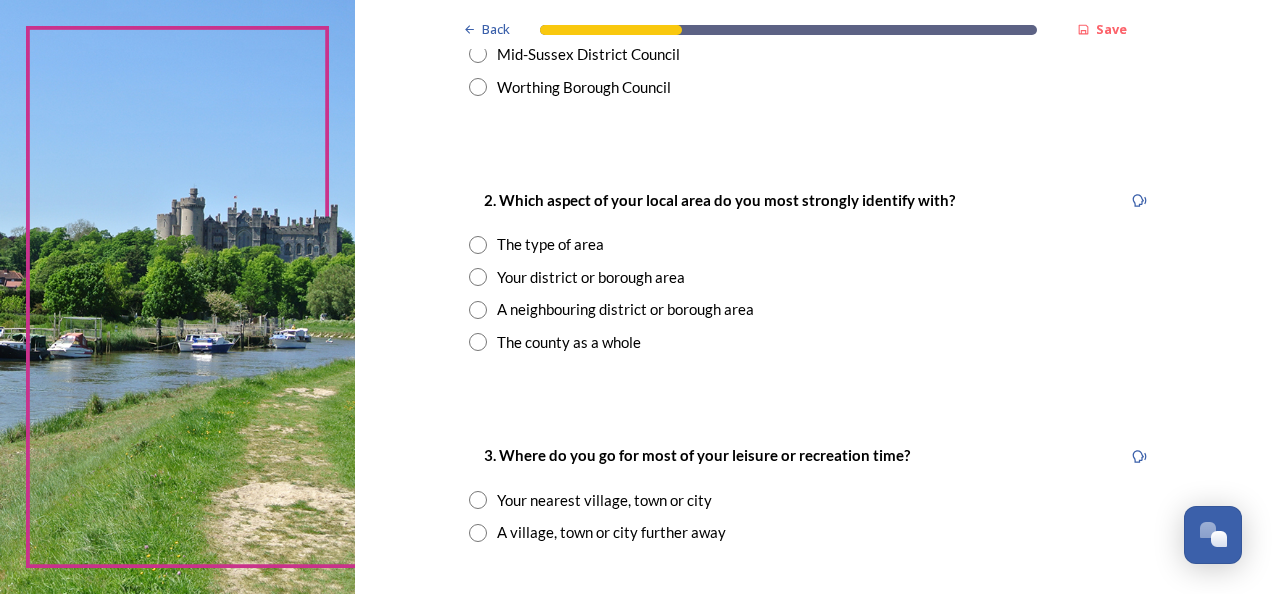 click at bounding box center (478, 277) 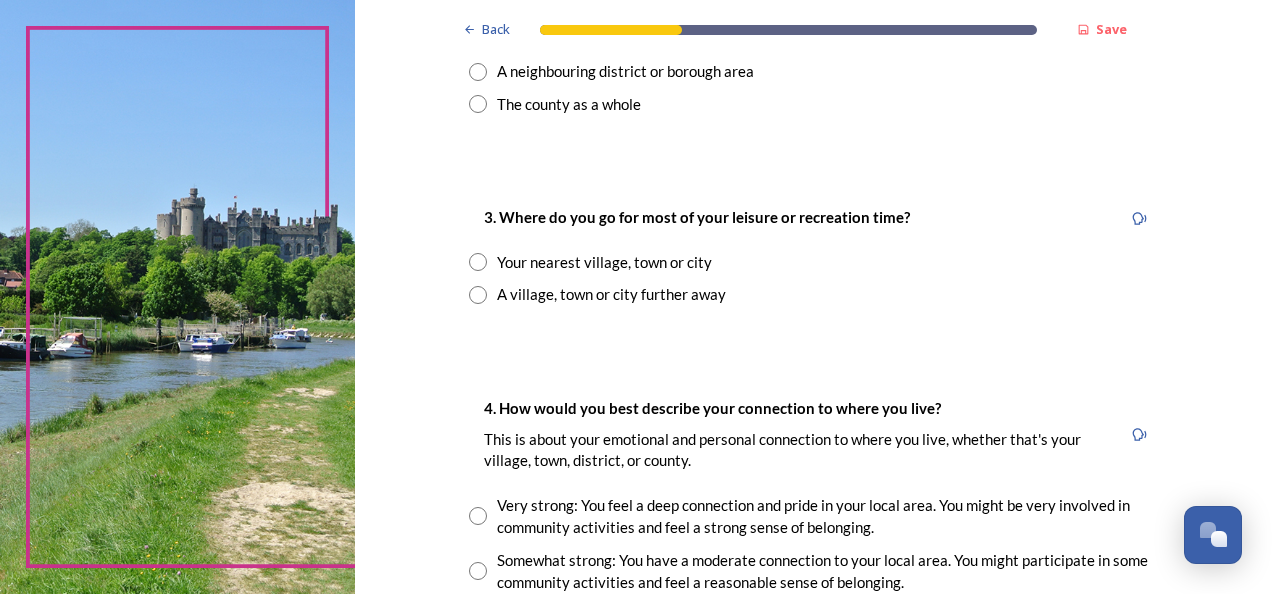 scroll, scrollTop: 1000, scrollLeft: 0, axis: vertical 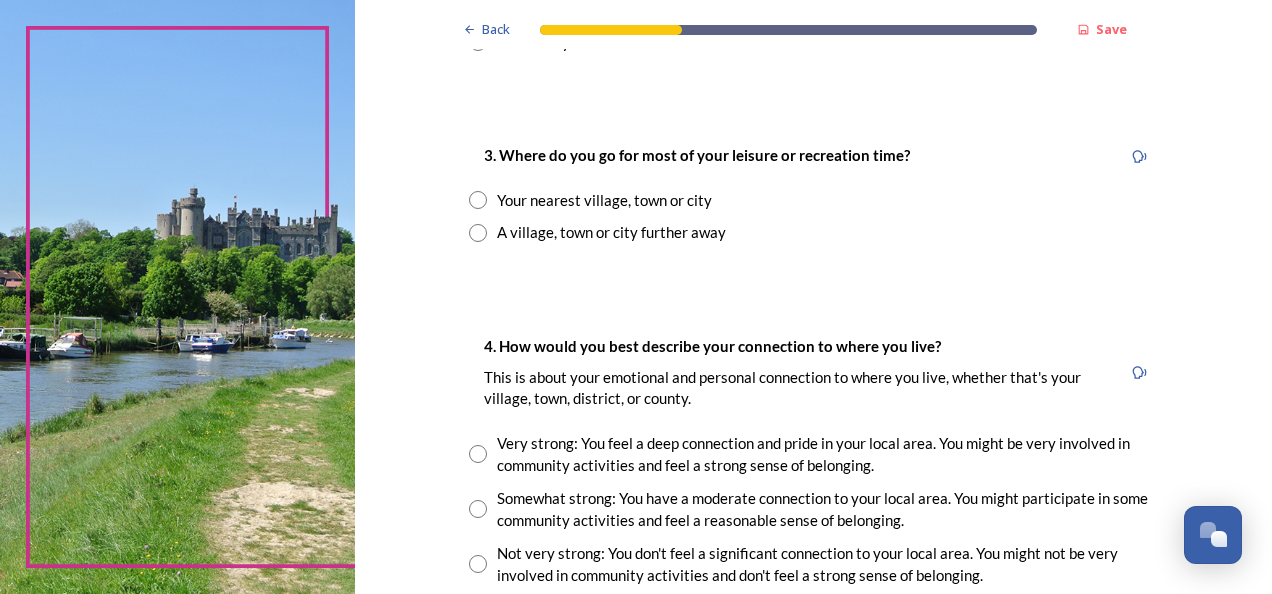 click at bounding box center [478, 200] 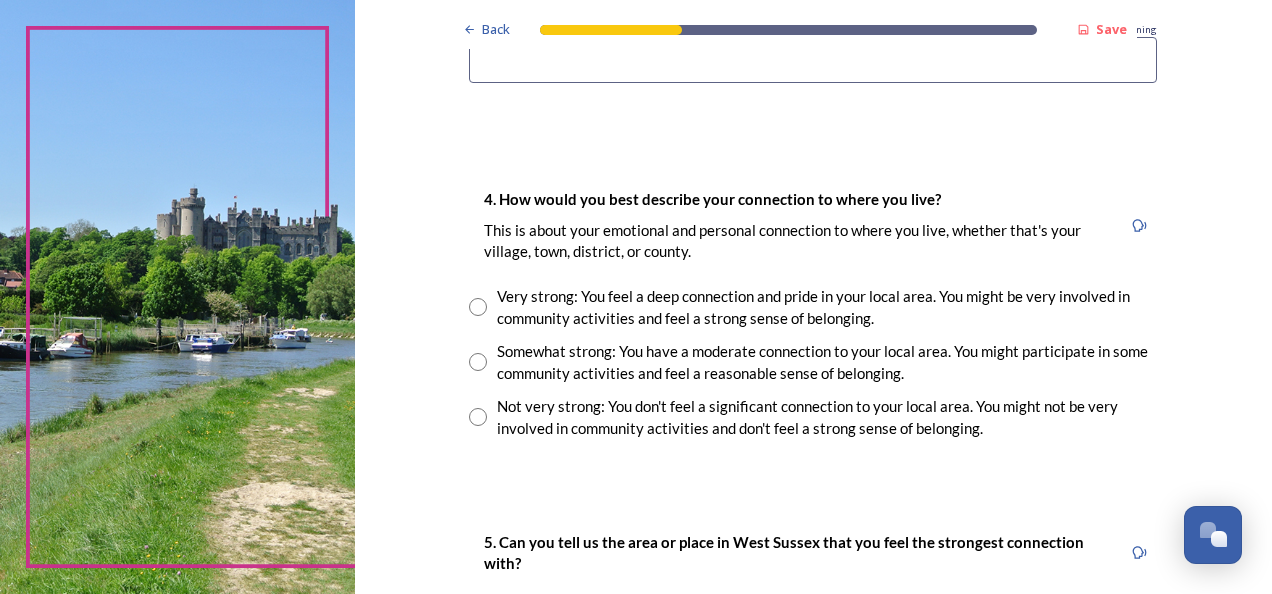 scroll, scrollTop: 1400, scrollLeft: 0, axis: vertical 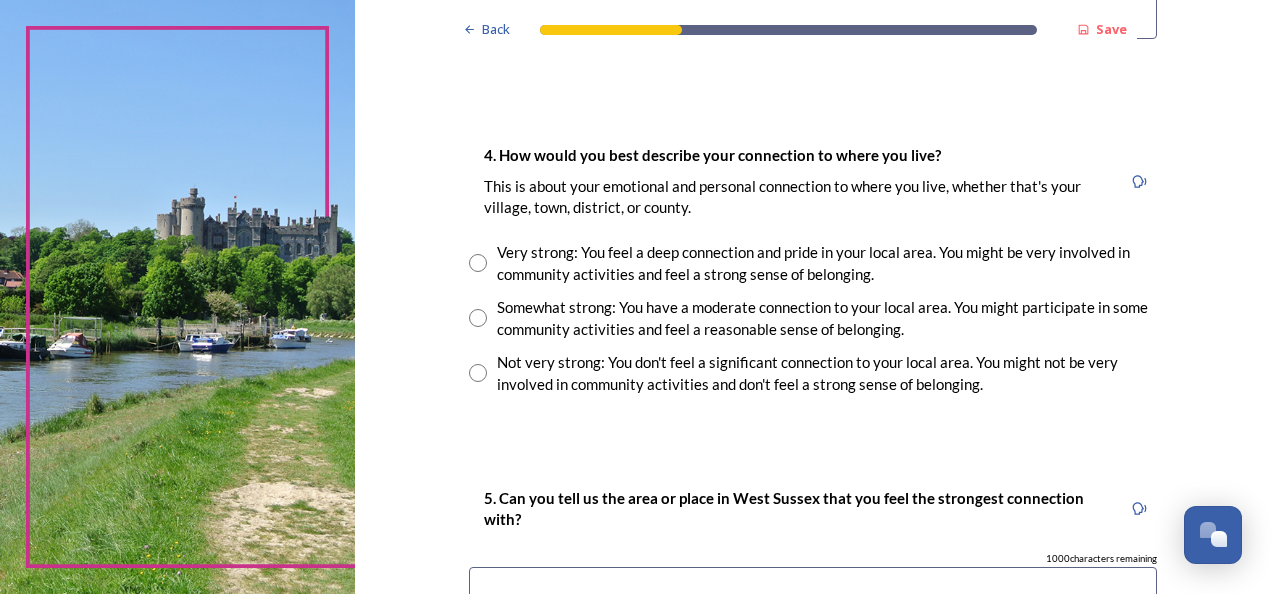 click at bounding box center (478, 318) 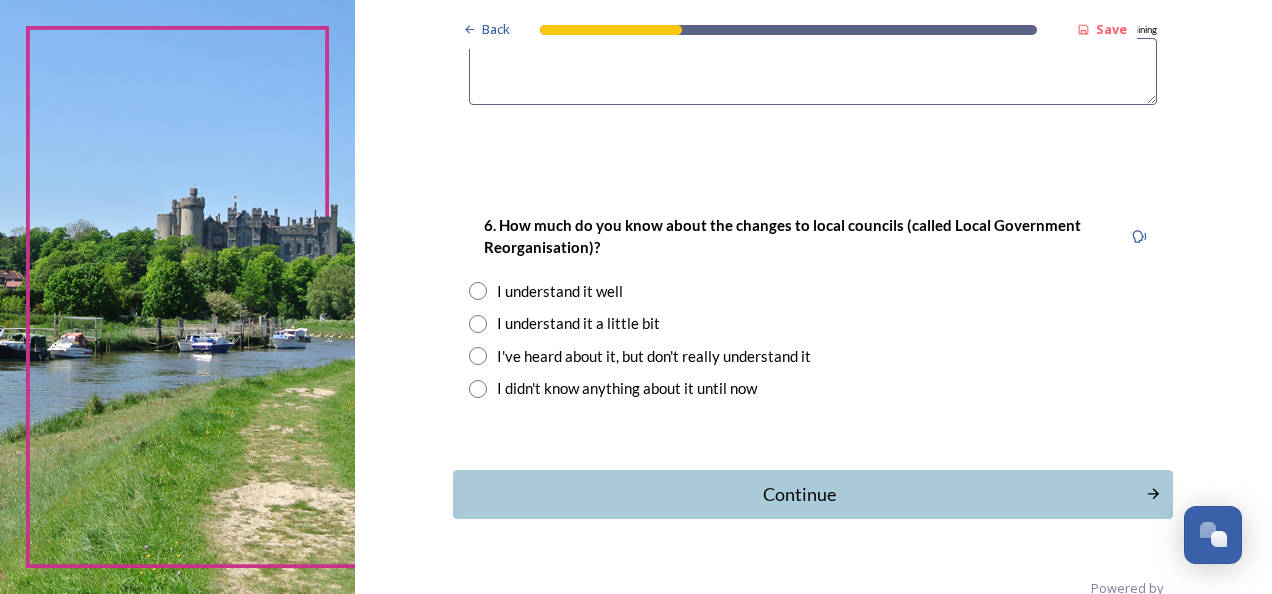 scroll, scrollTop: 1968, scrollLeft: 0, axis: vertical 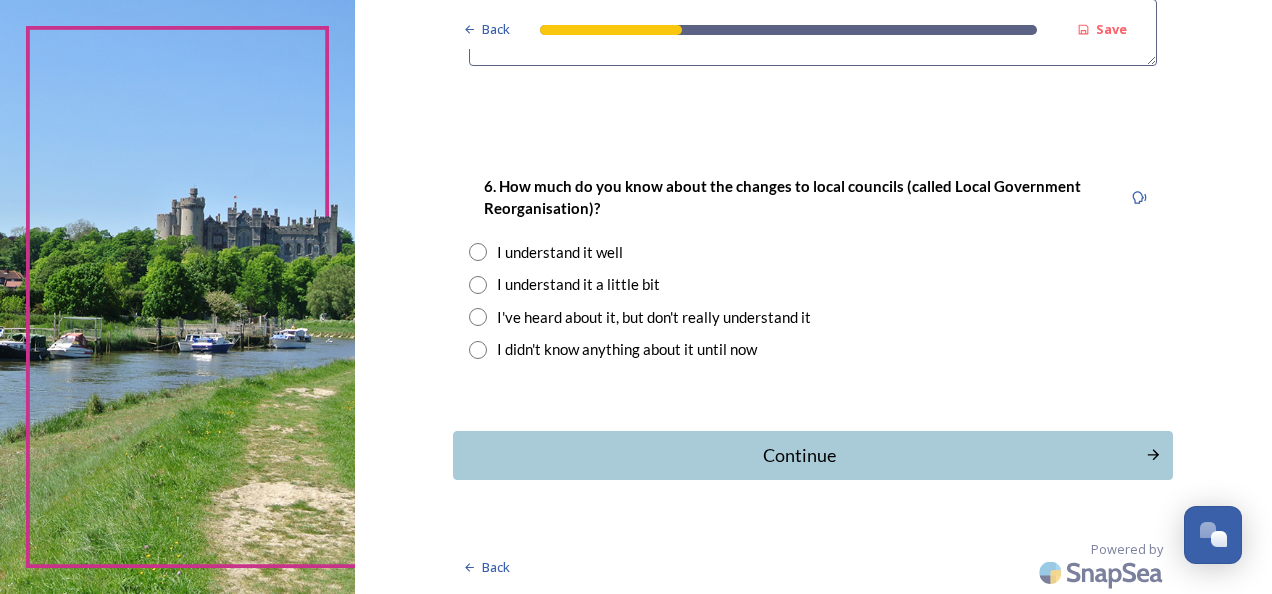 click at bounding box center [478, 285] 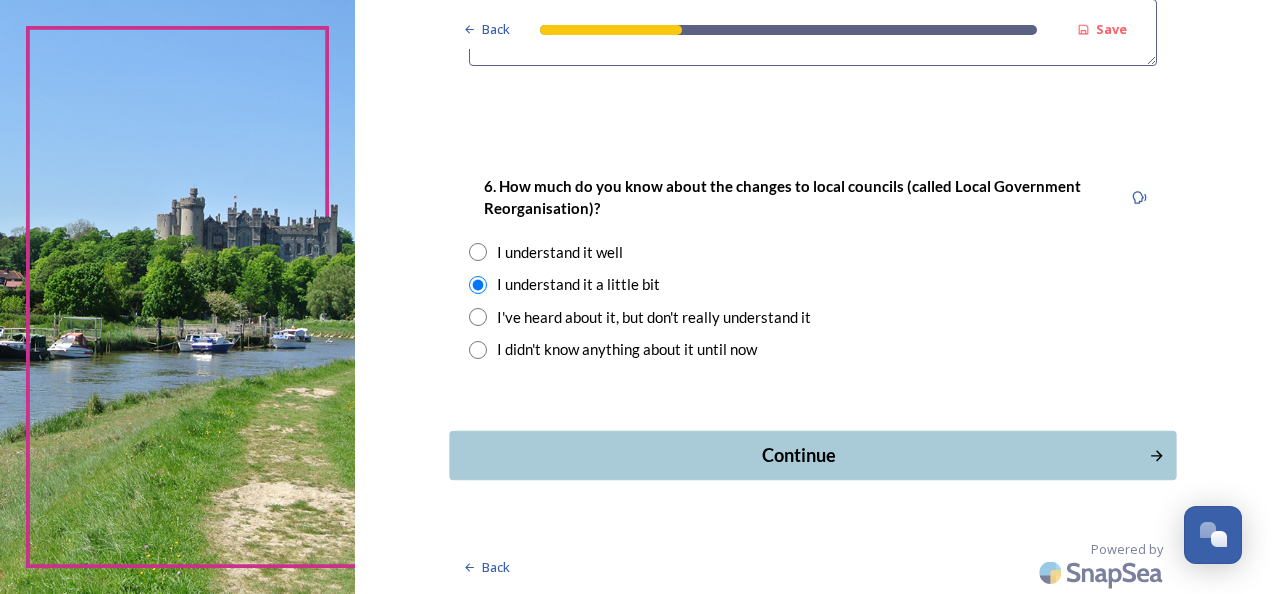 click on "Continue" at bounding box center (799, 455) 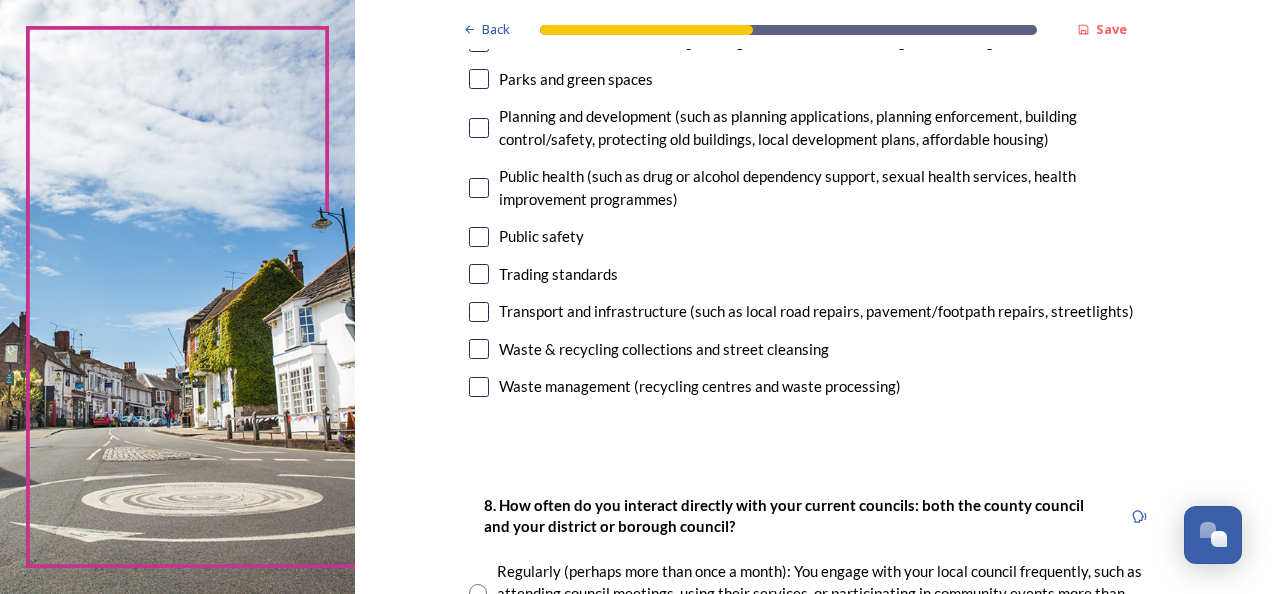 scroll, scrollTop: 700, scrollLeft: 0, axis: vertical 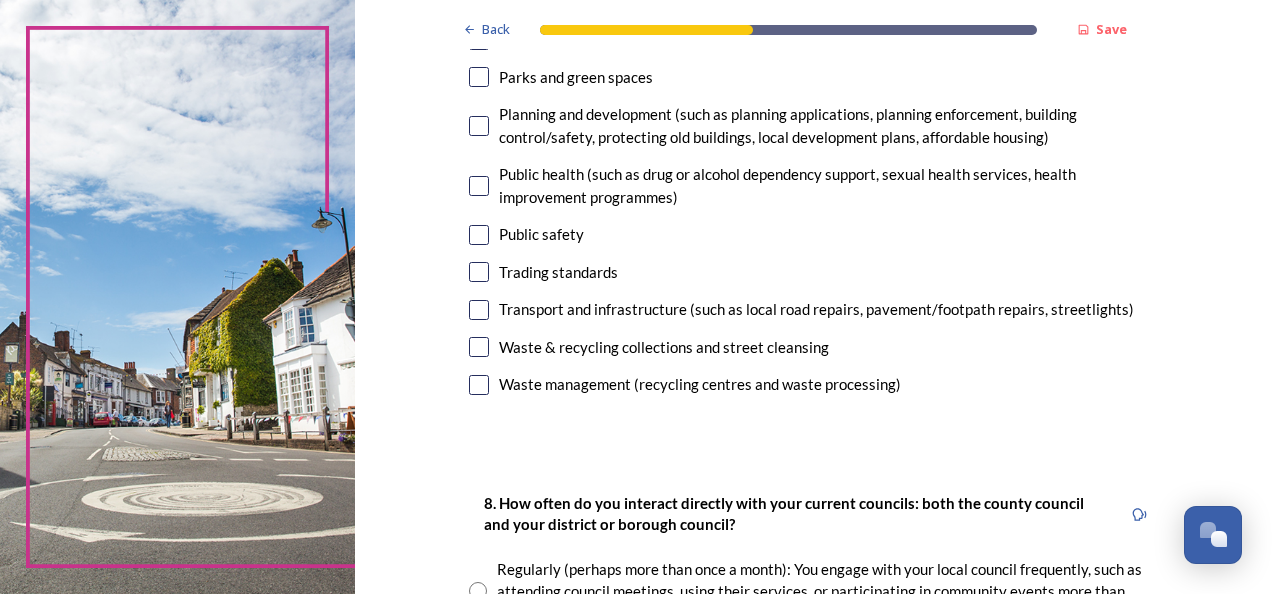 click at bounding box center [479, 347] 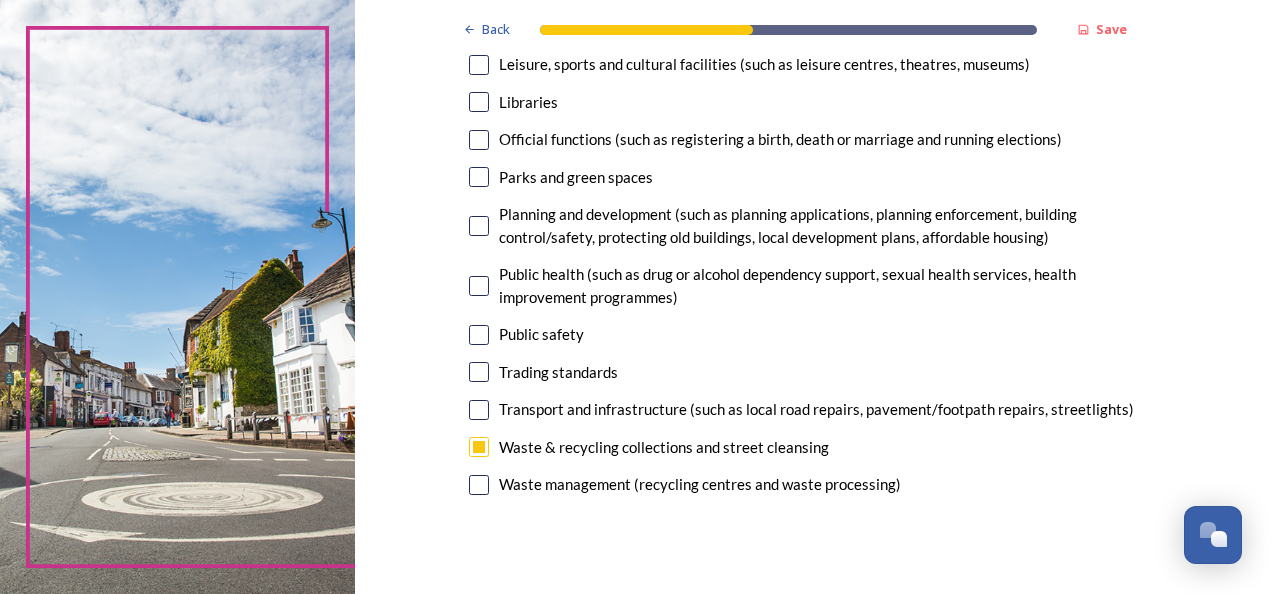 scroll, scrollTop: 500, scrollLeft: 0, axis: vertical 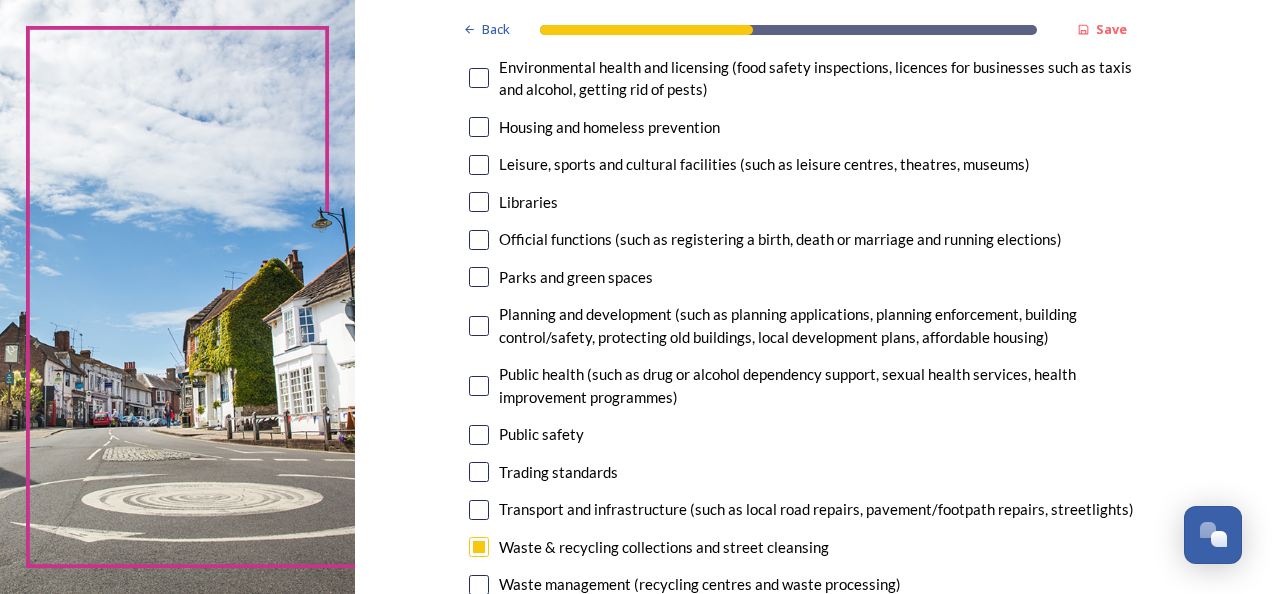 click at bounding box center (479, 277) 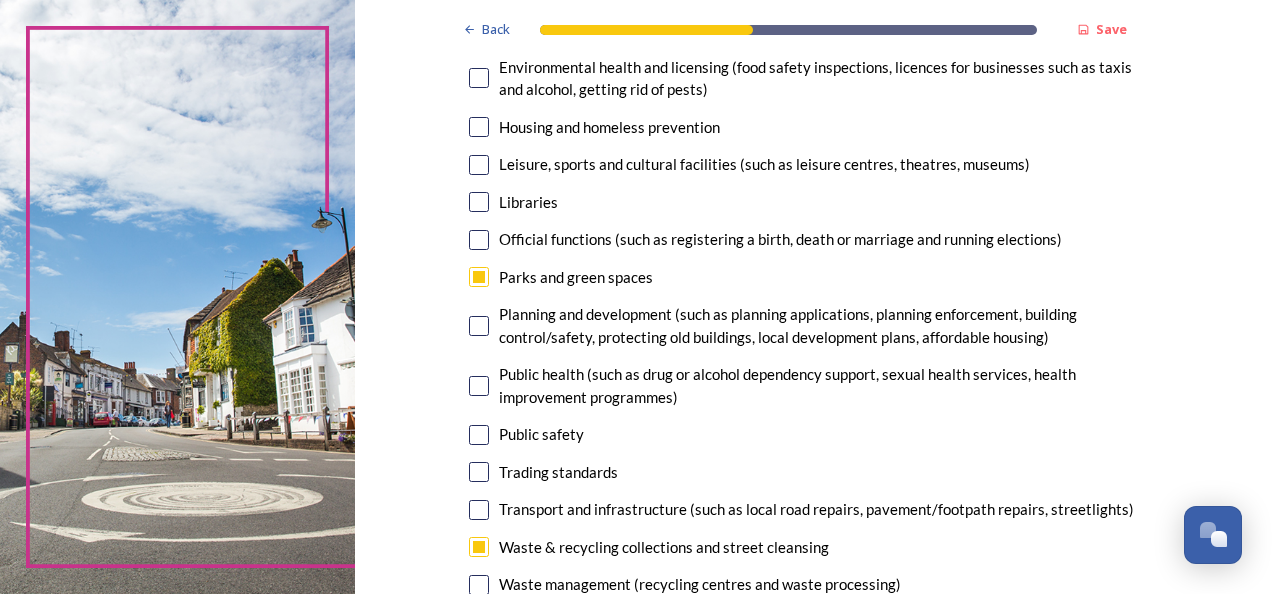 click at bounding box center (479, 202) 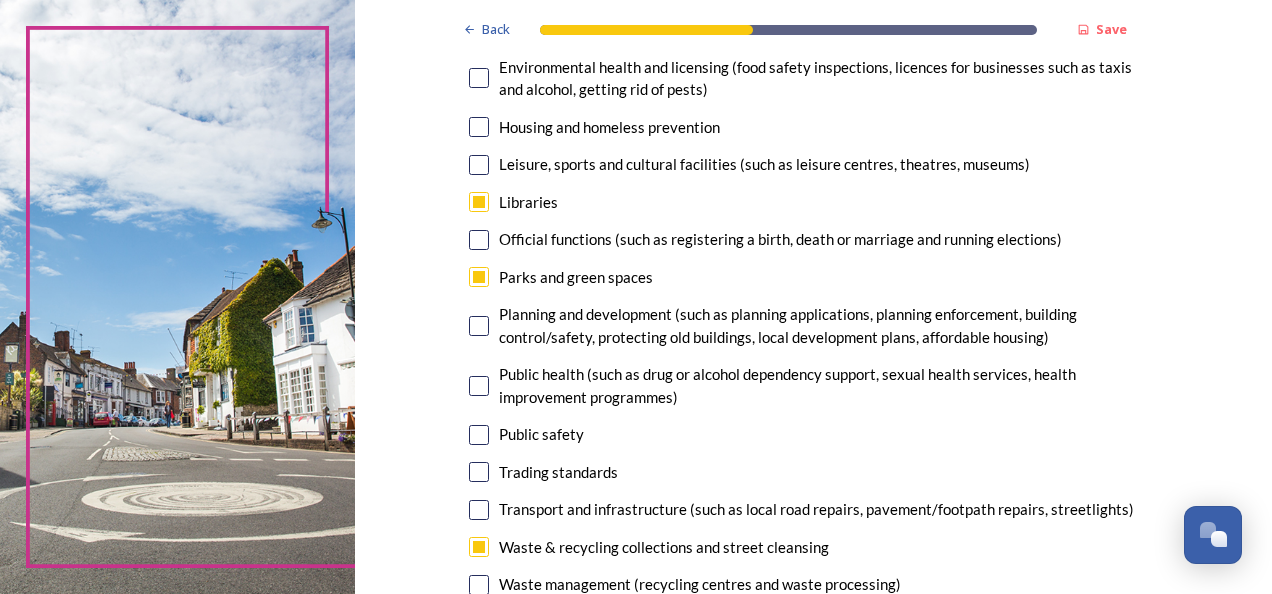 scroll, scrollTop: 600, scrollLeft: 0, axis: vertical 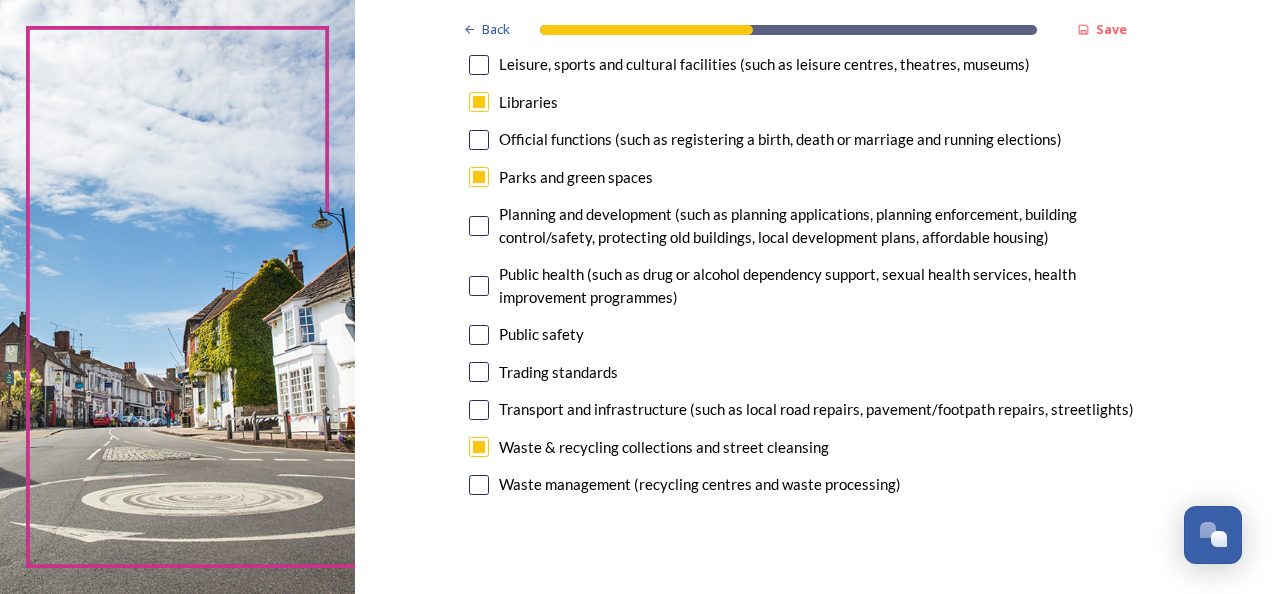 click at bounding box center [479, 335] 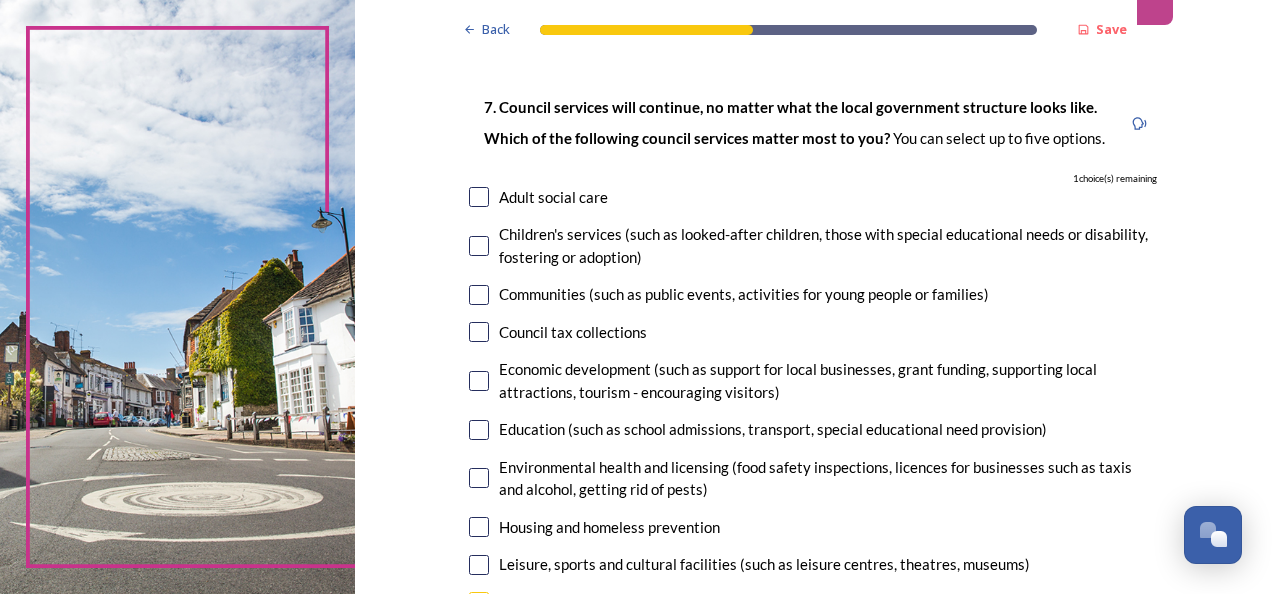 scroll, scrollTop: 200, scrollLeft: 0, axis: vertical 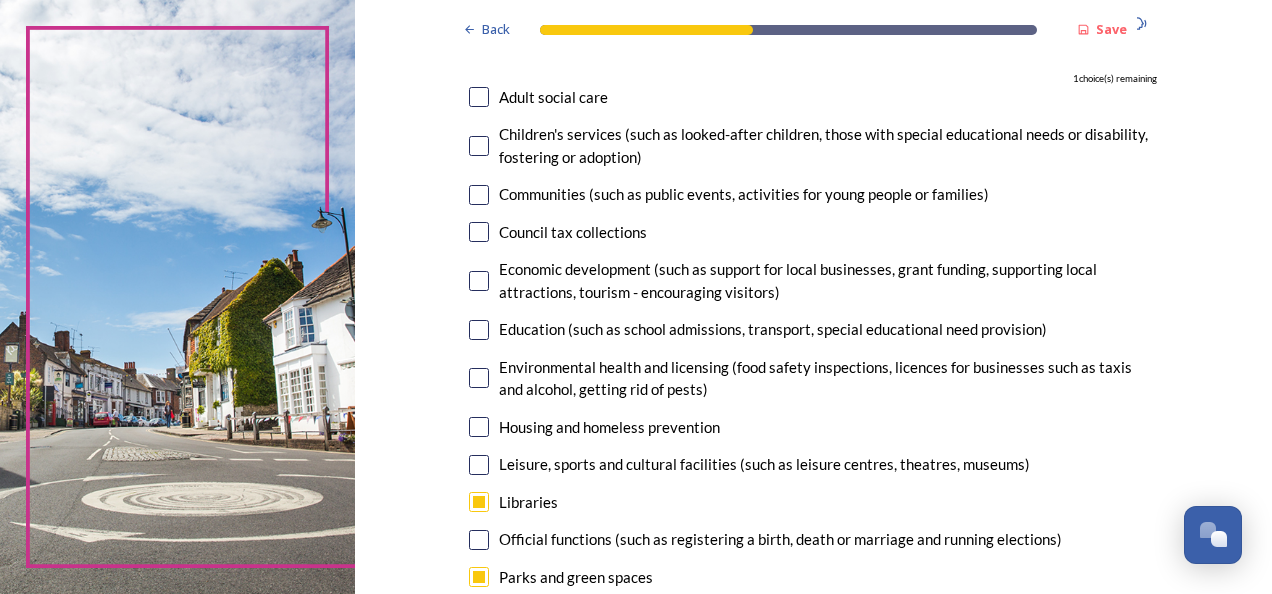 click at bounding box center [479, 232] 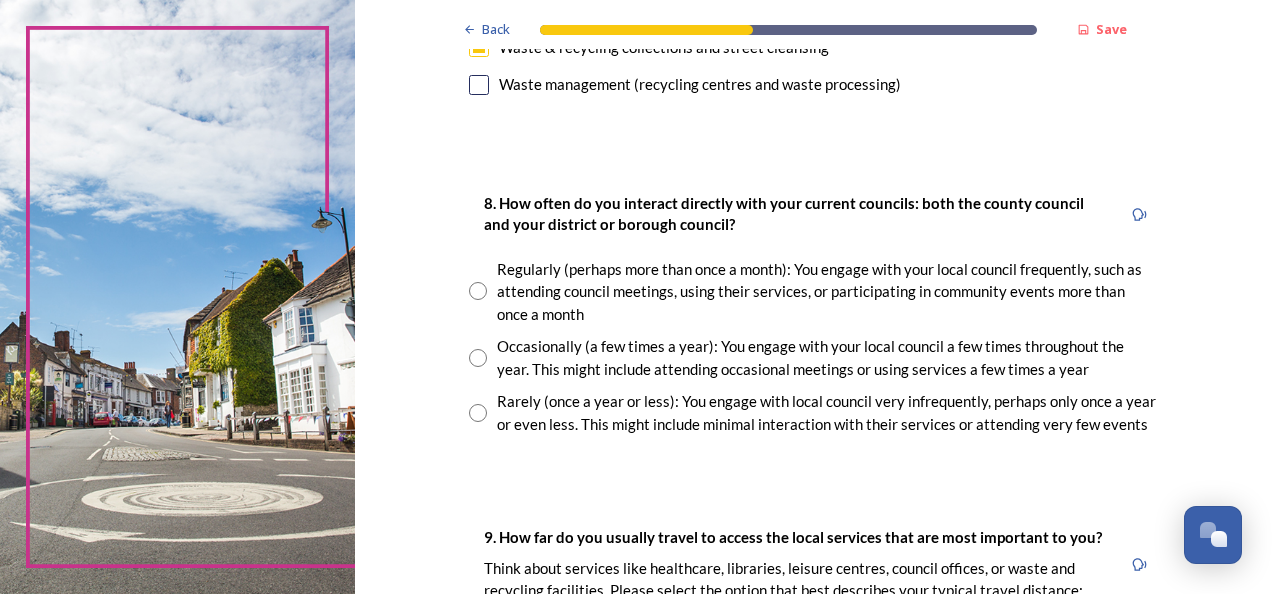 scroll, scrollTop: 1100, scrollLeft: 0, axis: vertical 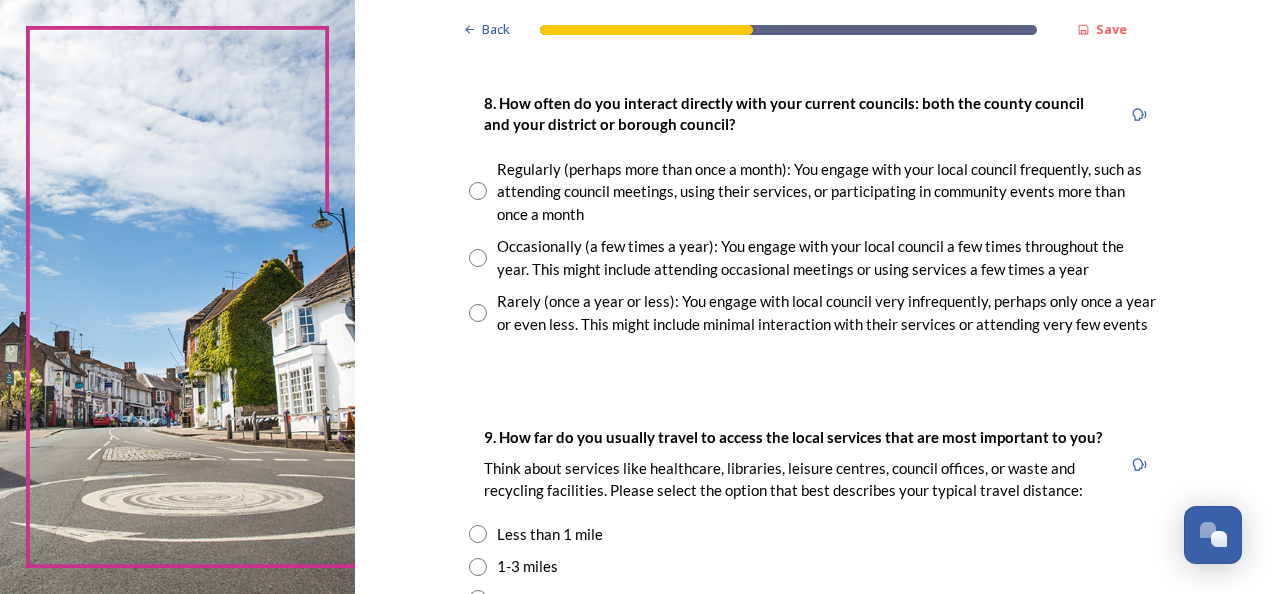 click at bounding box center (478, 191) 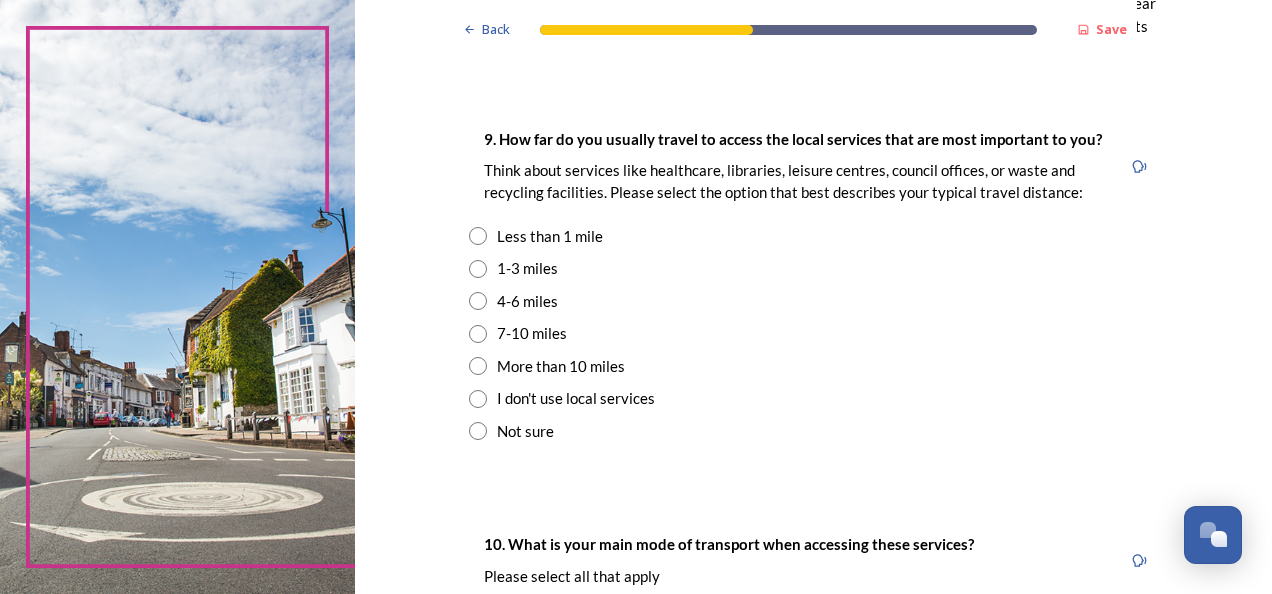 scroll, scrollTop: 1400, scrollLeft: 0, axis: vertical 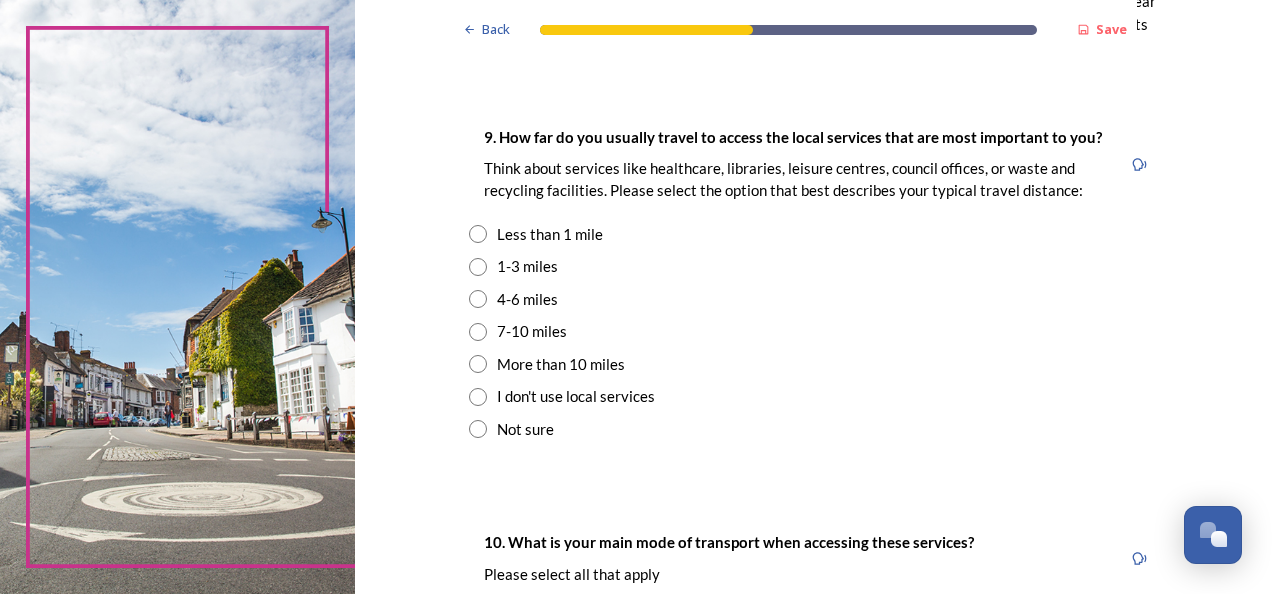 click at bounding box center [478, 234] 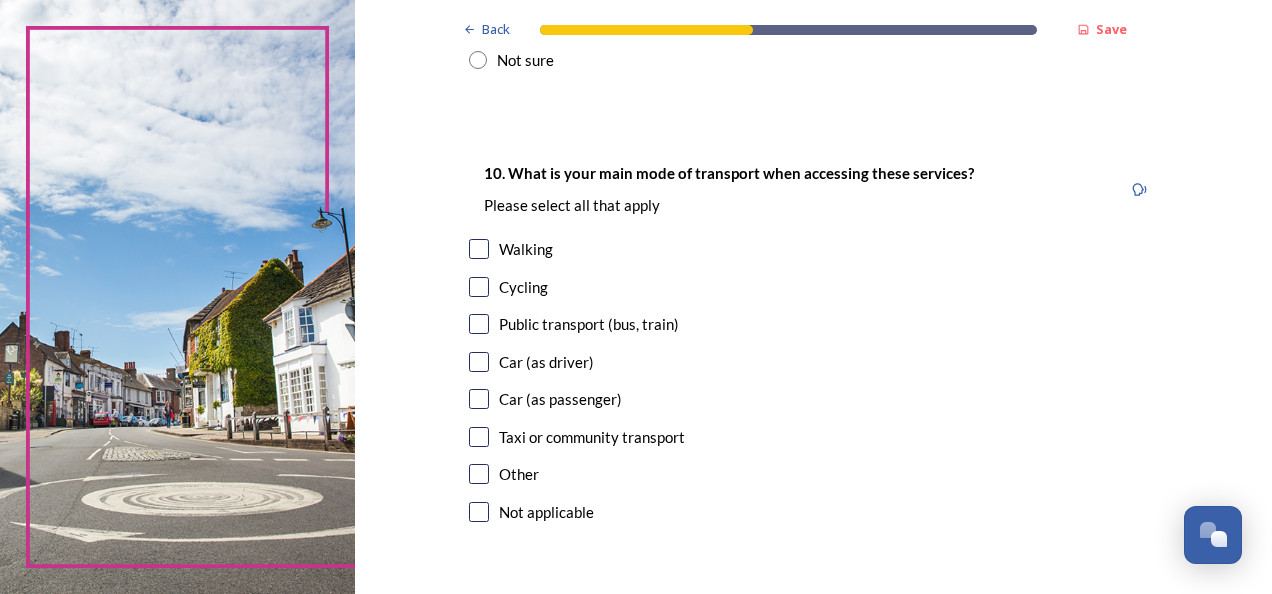 scroll, scrollTop: 1800, scrollLeft: 0, axis: vertical 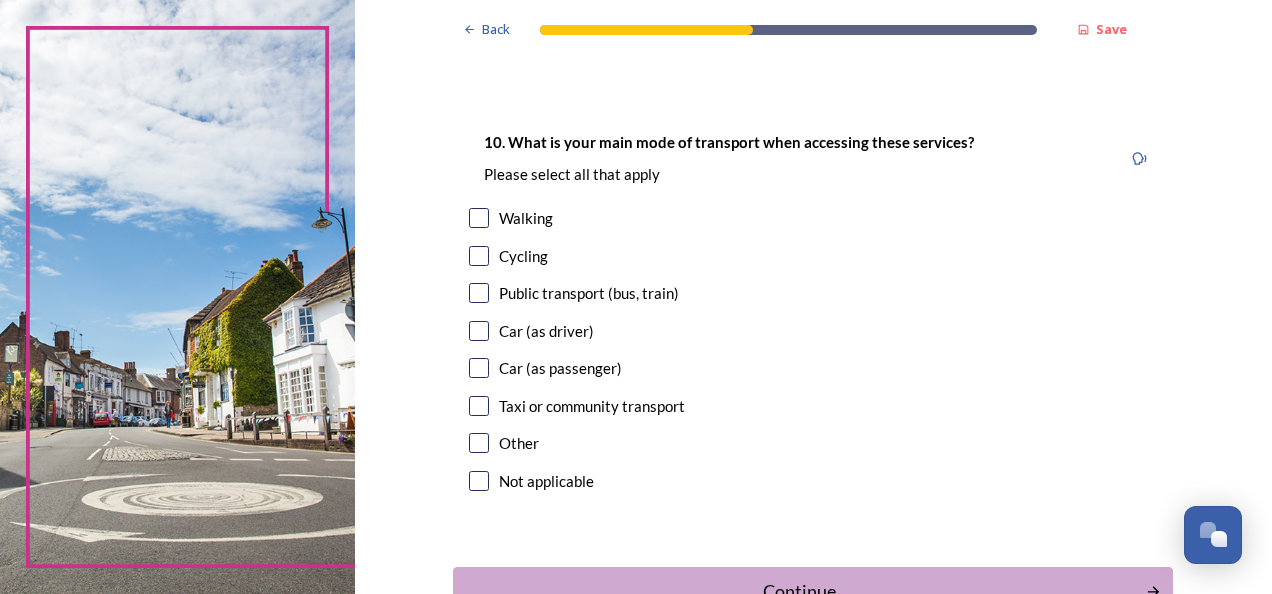 click at bounding box center [479, 218] 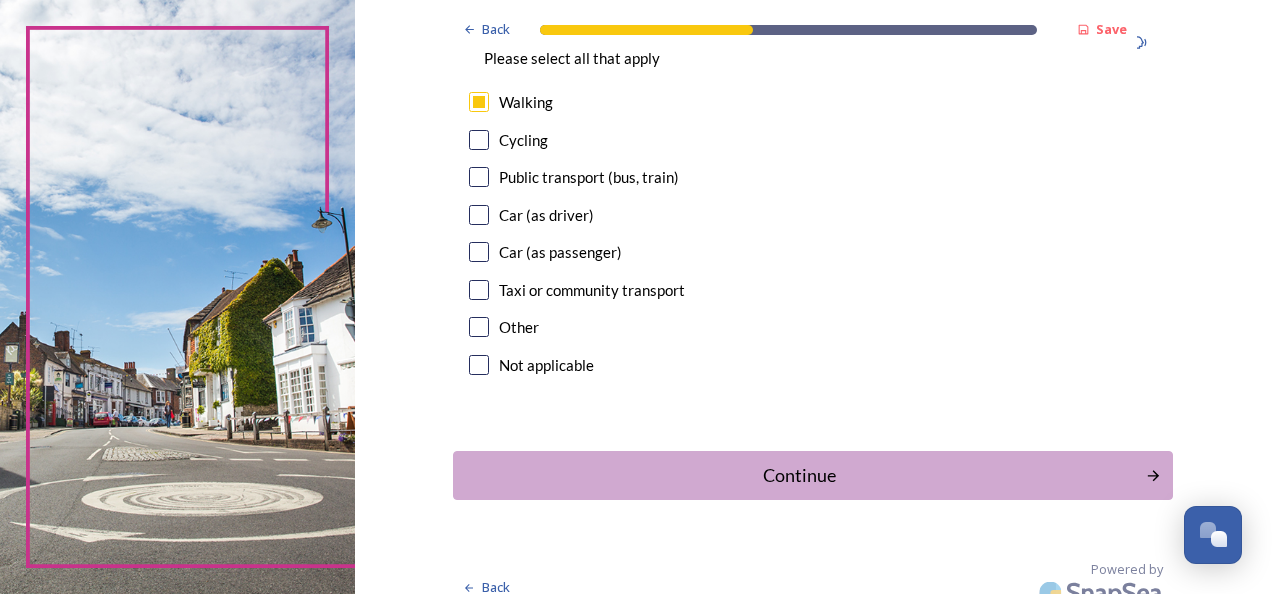scroll, scrollTop: 1937, scrollLeft: 0, axis: vertical 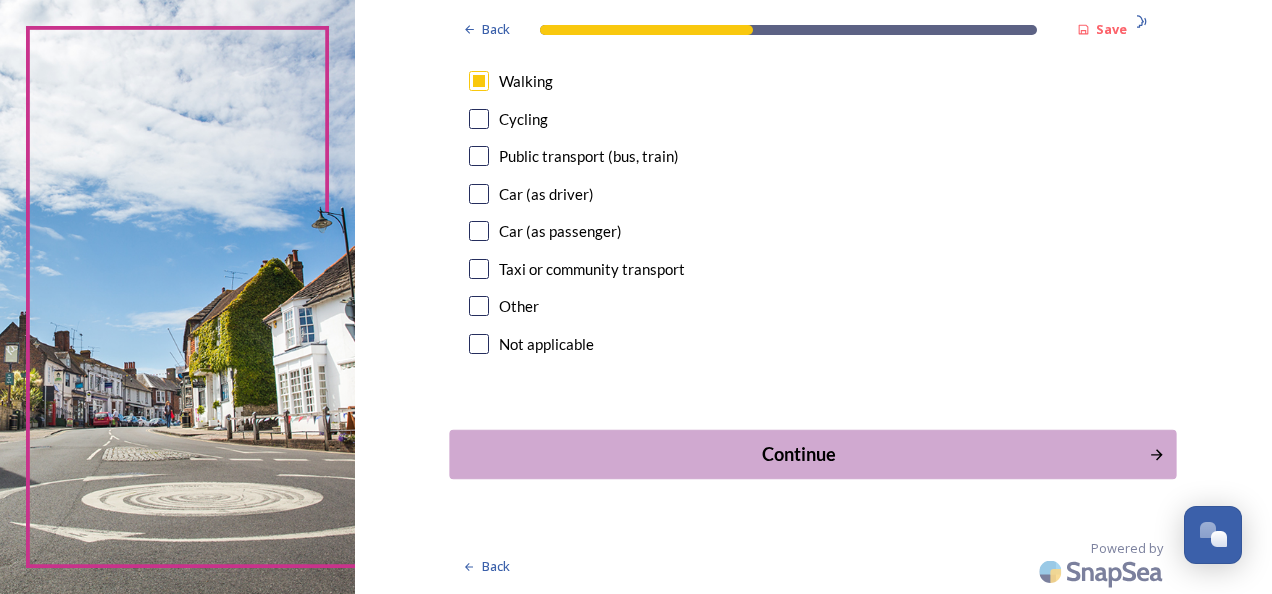 click on "Continue" at bounding box center (799, 454) 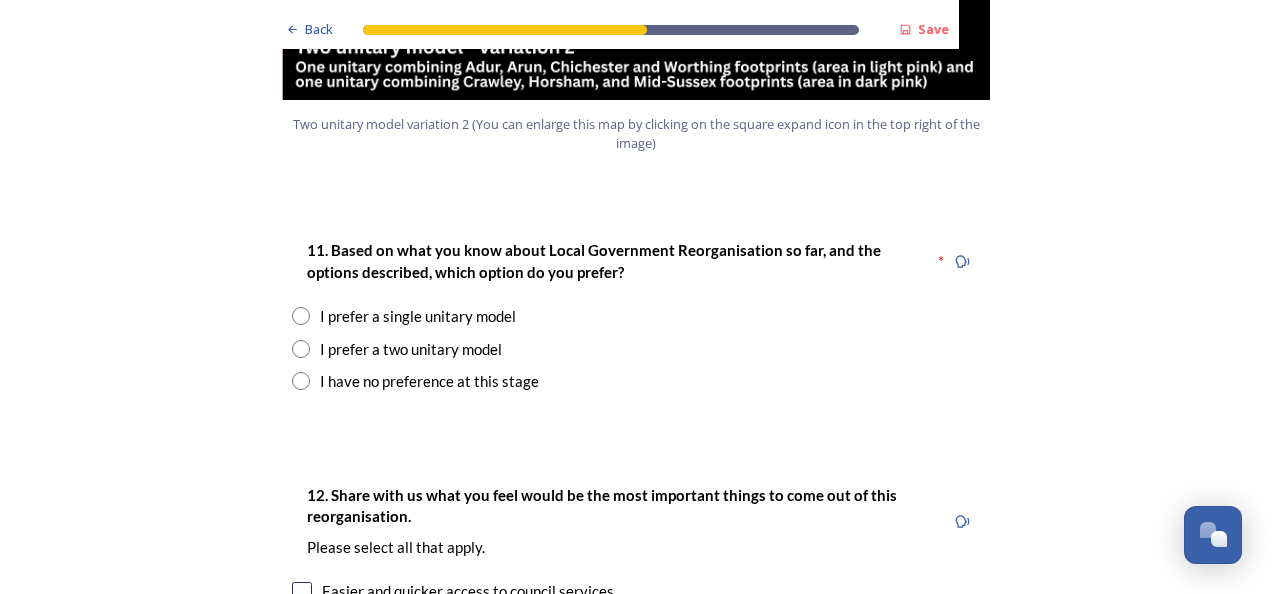 scroll, scrollTop: 2600, scrollLeft: 0, axis: vertical 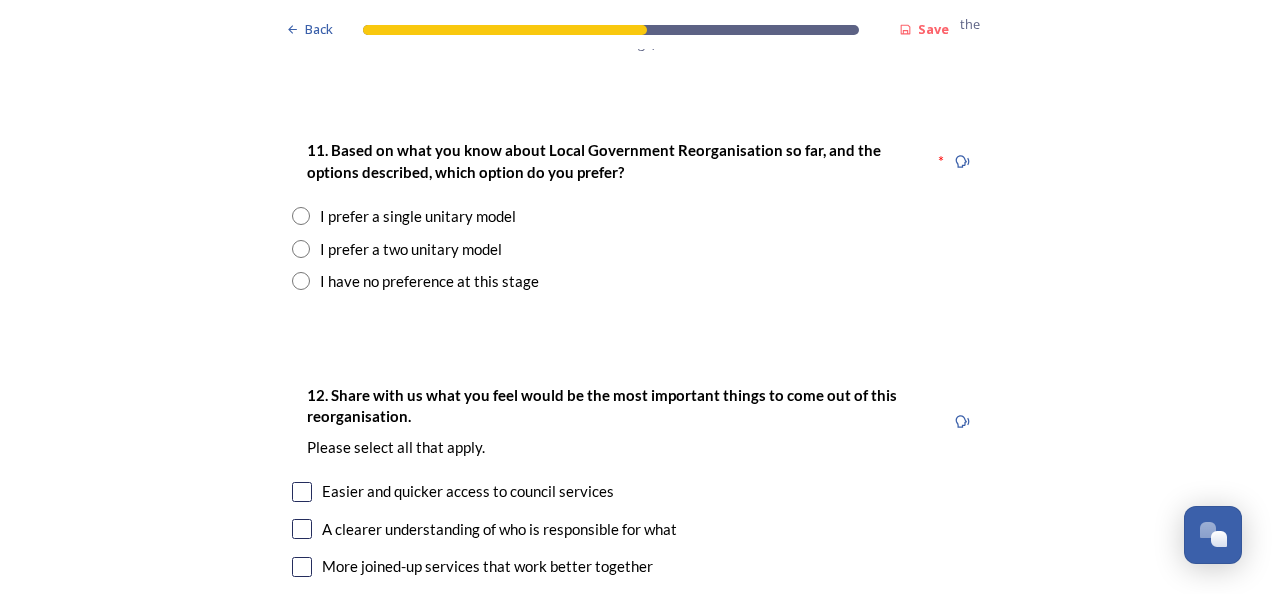 click at bounding box center (301, 281) 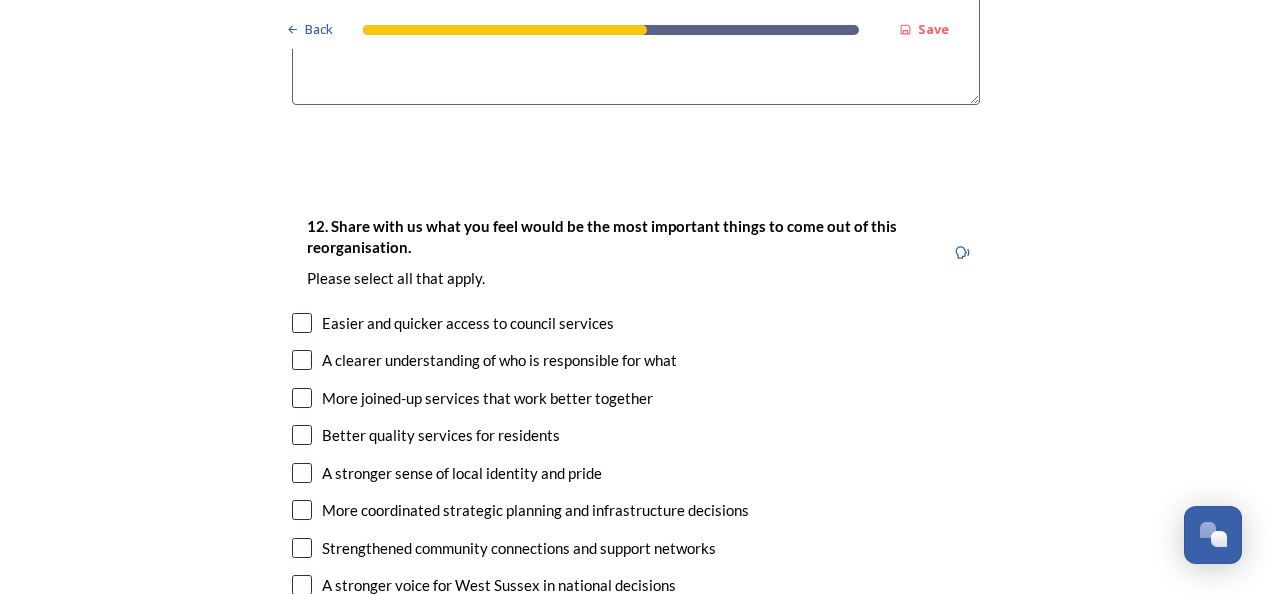 scroll, scrollTop: 3300, scrollLeft: 0, axis: vertical 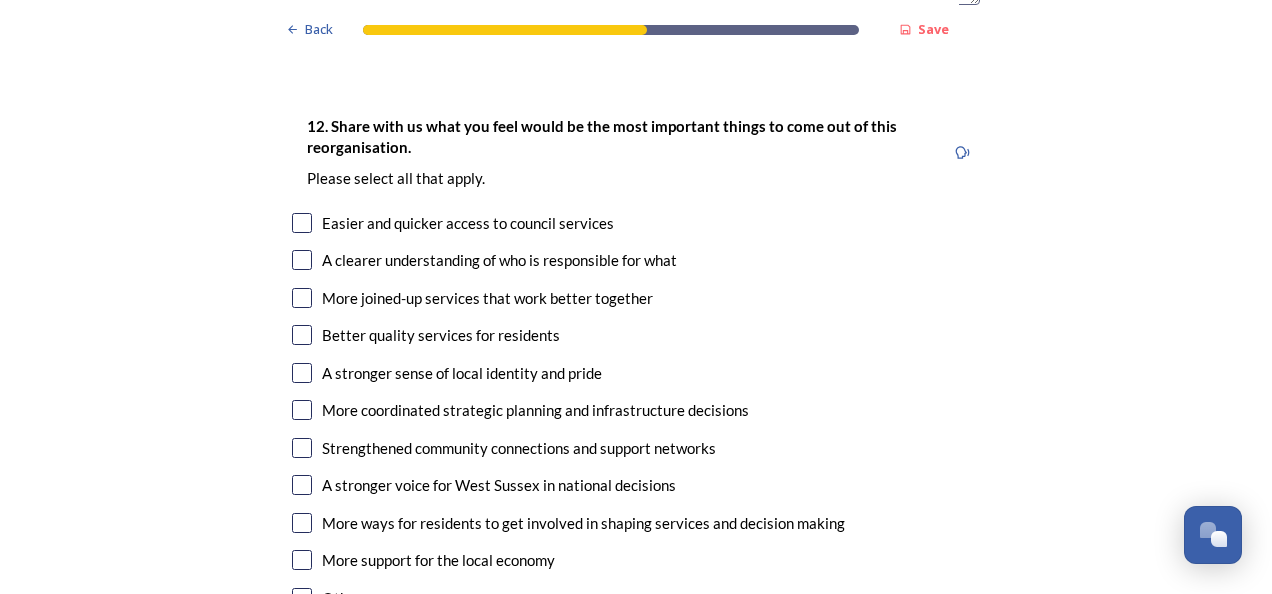 click at bounding box center (302, 223) 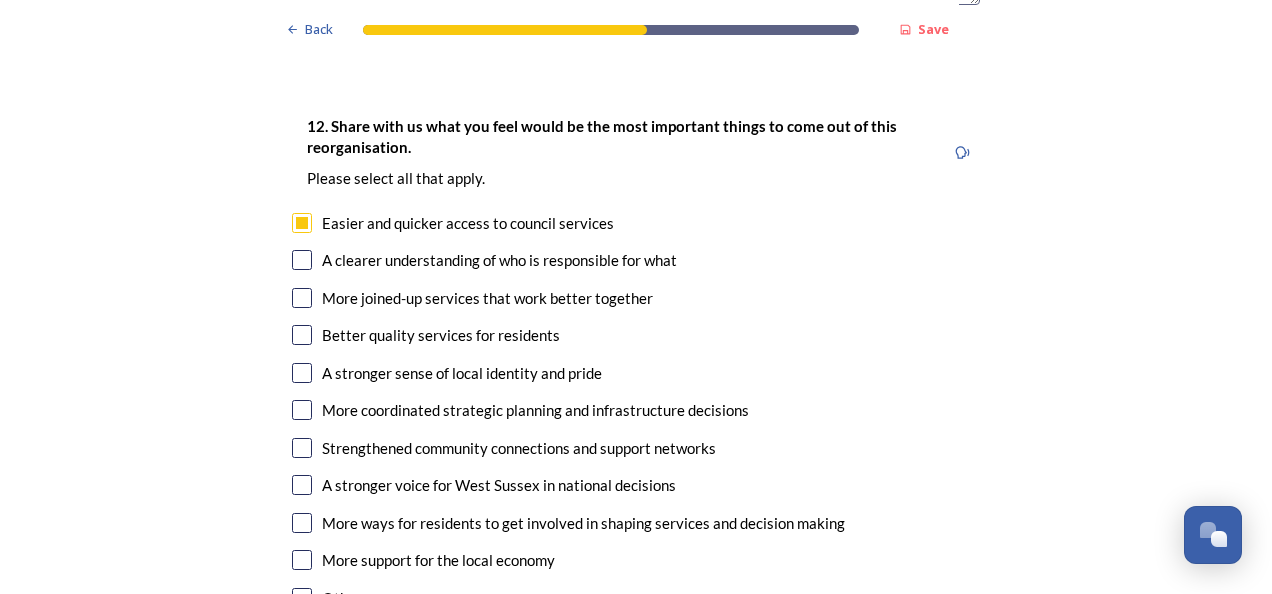 click at bounding box center [302, 260] 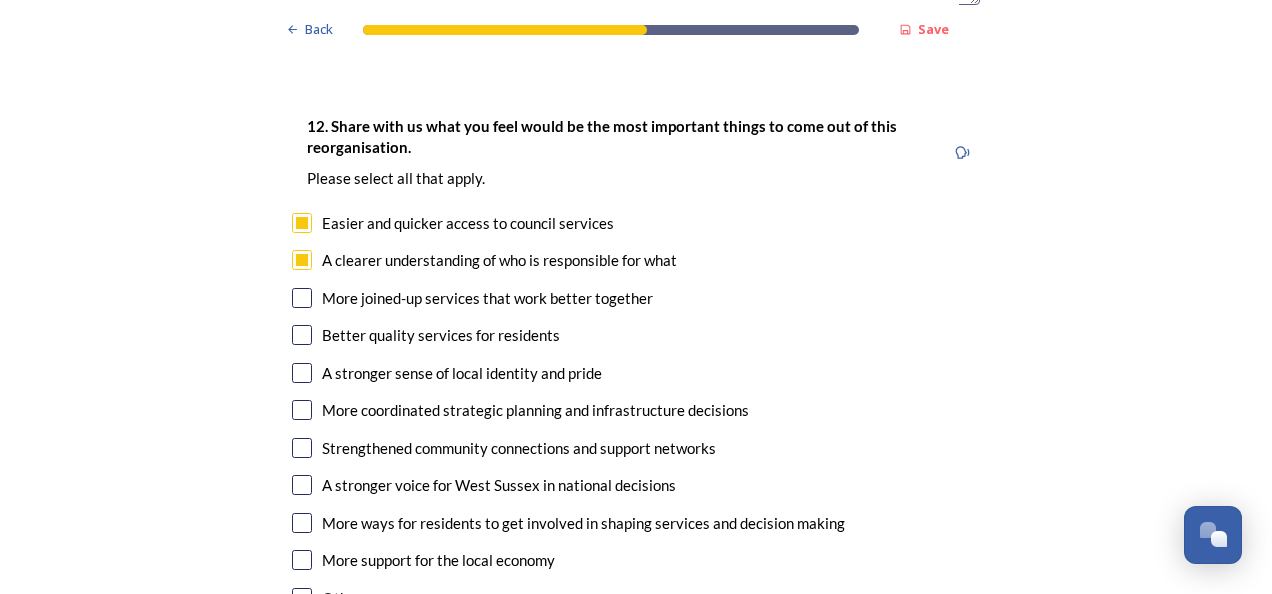 click at bounding box center (302, 298) 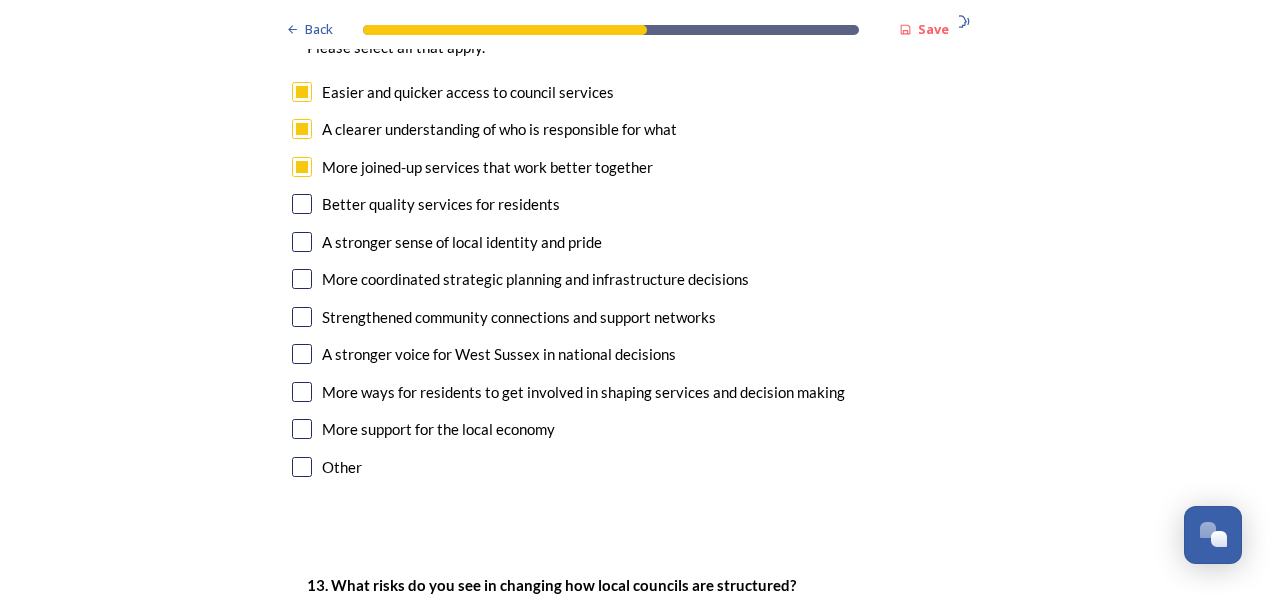 scroll, scrollTop: 3400, scrollLeft: 0, axis: vertical 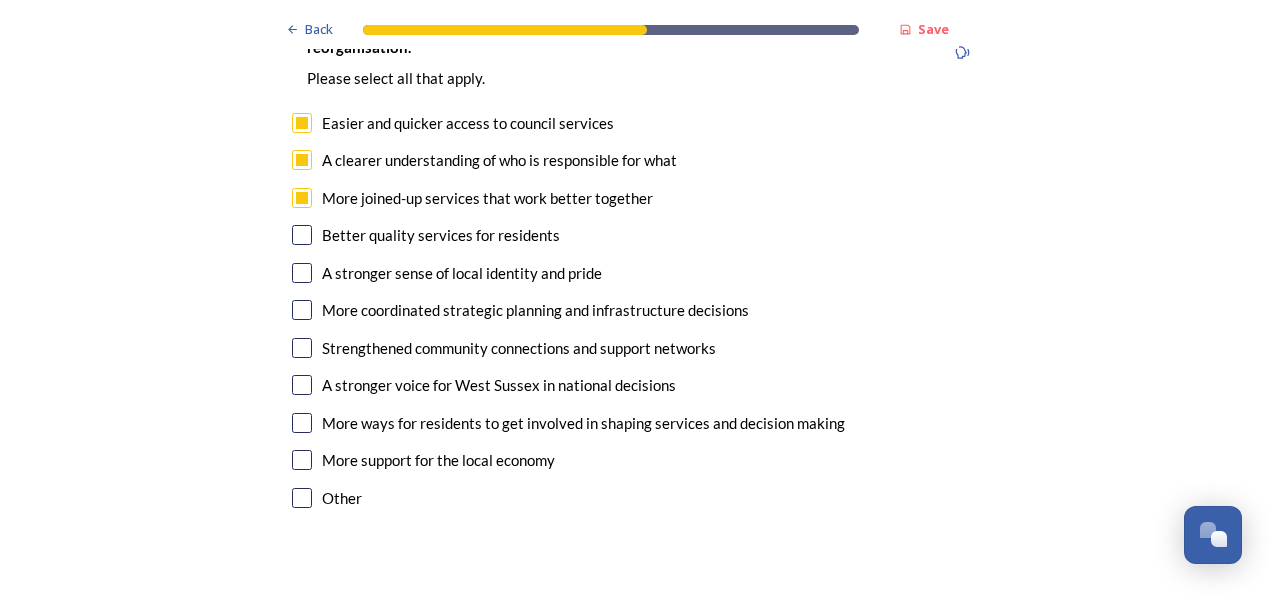 click at bounding box center [302, 310] 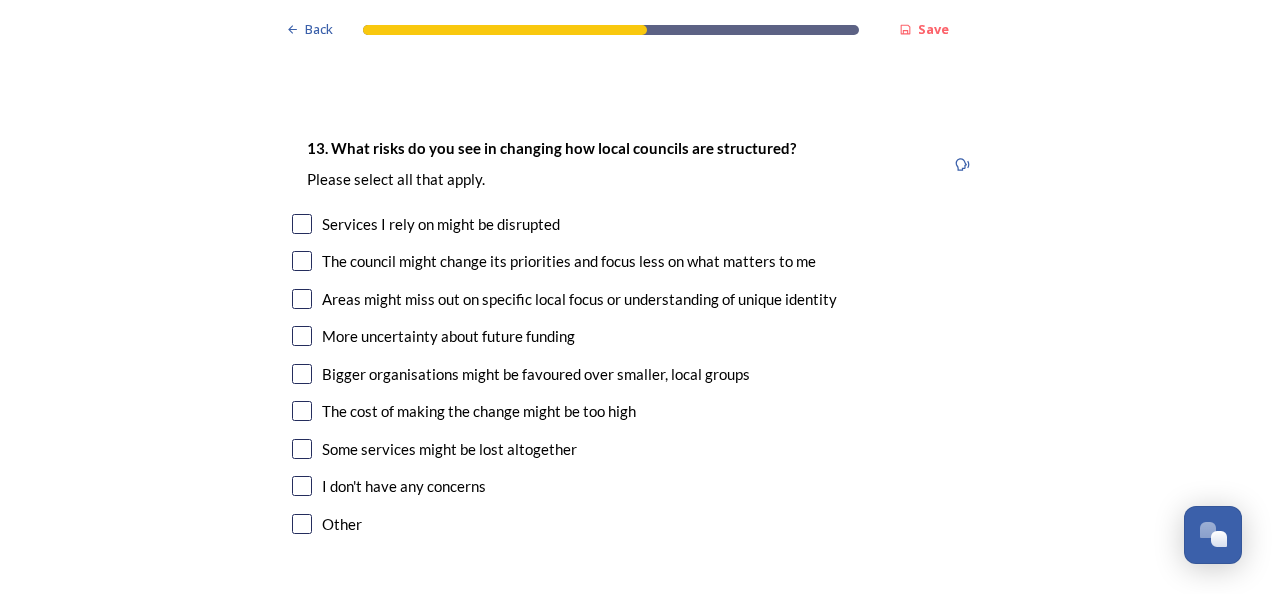 scroll, scrollTop: 3900, scrollLeft: 0, axis: vertical 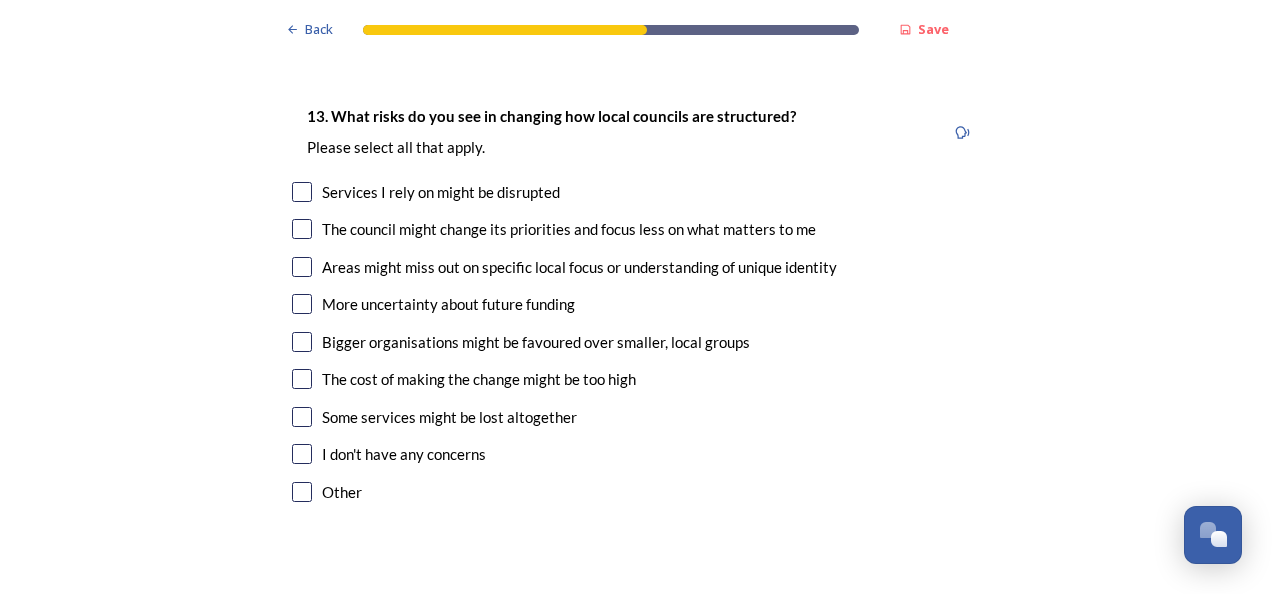 click at bounding box center (302, 229) 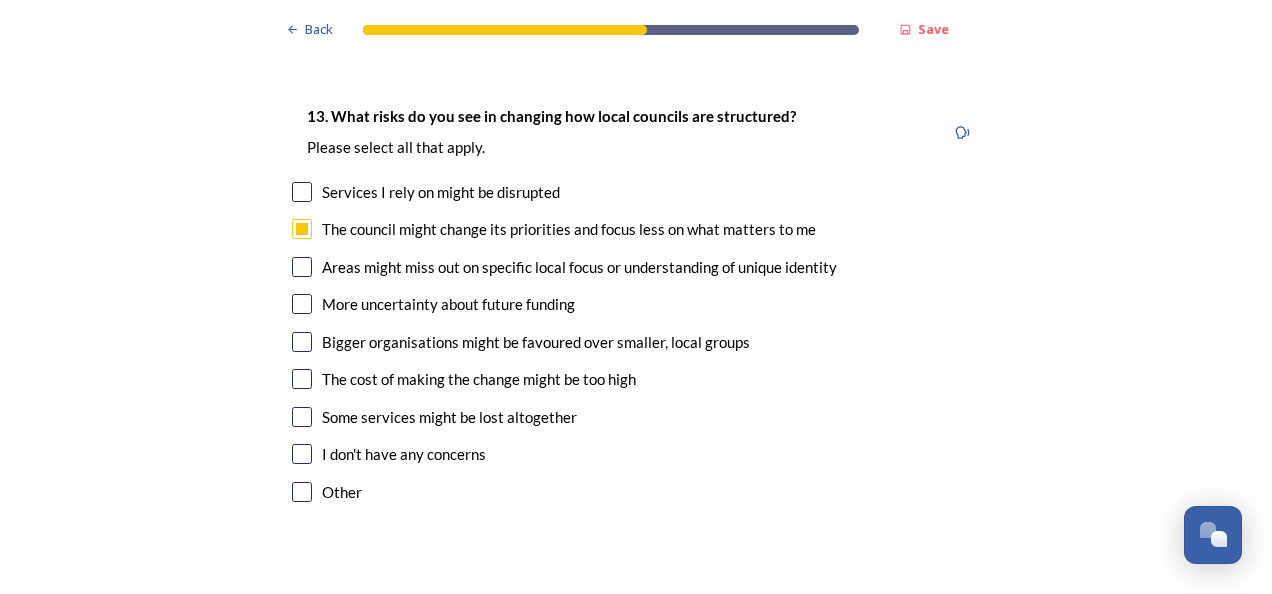 click at bounding box center (302, 267) 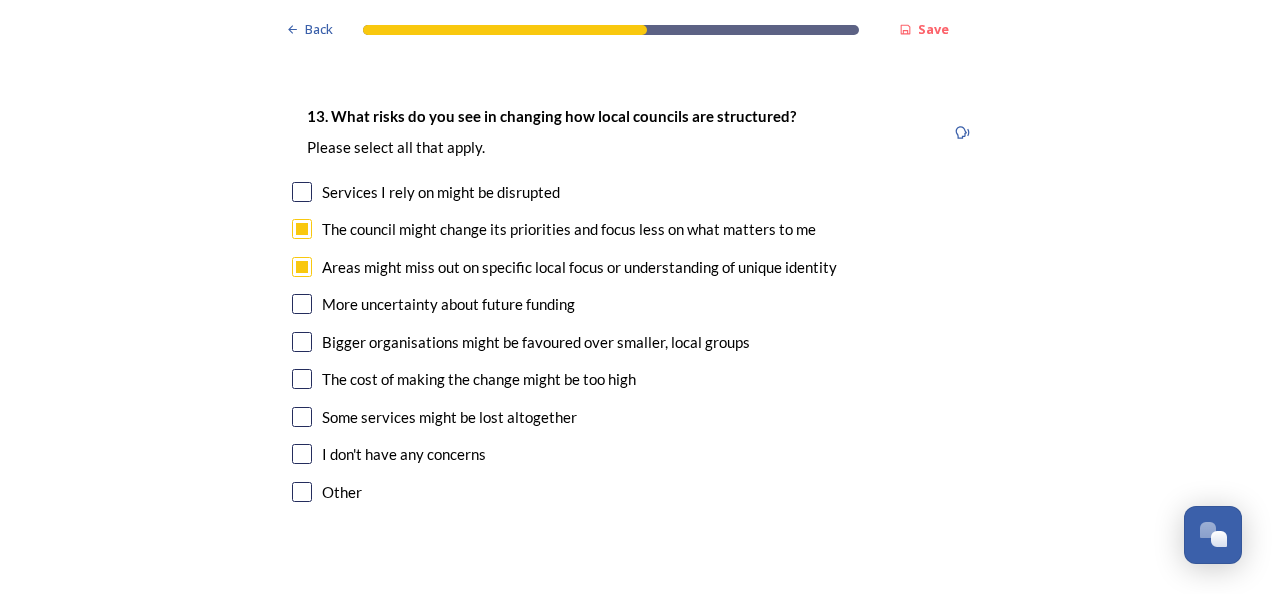 scroll, scrollTop: 4000, scrollLeft: 0, axis: vertical 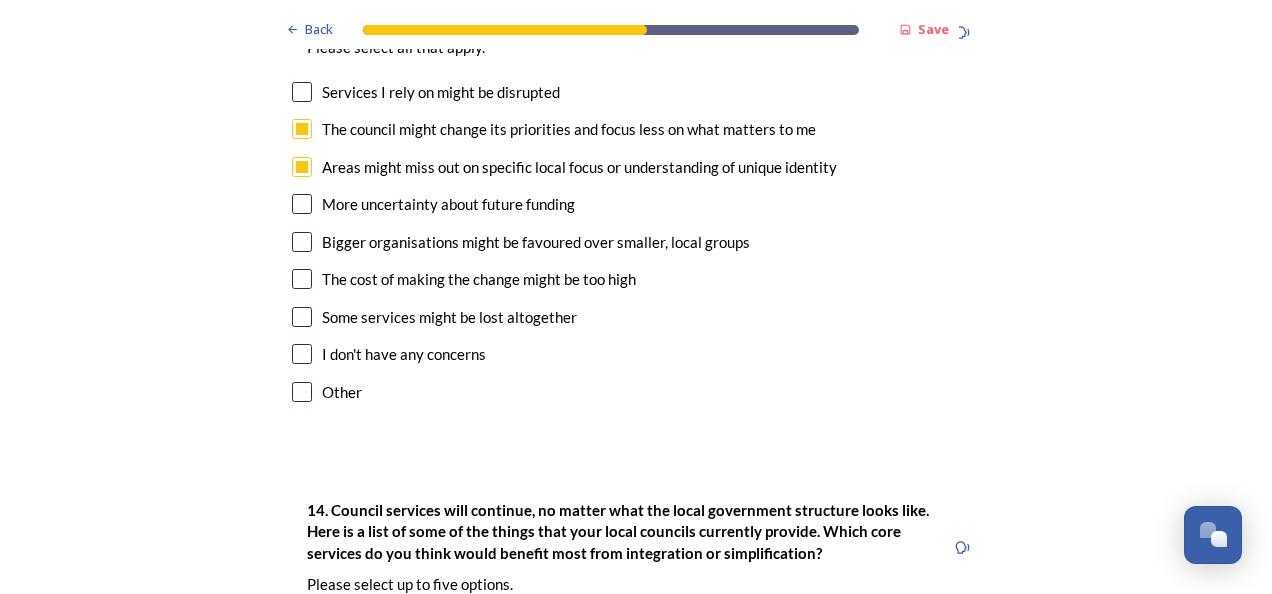 click at bounding box center (302, 242) 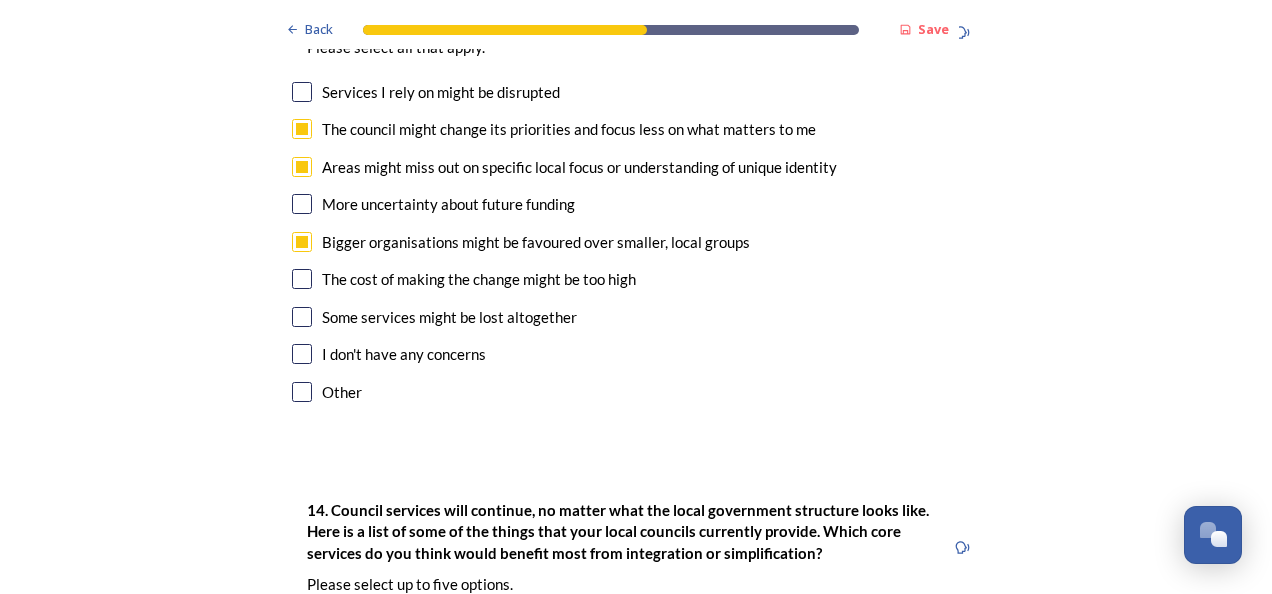 click at bounding box center (302, 279) 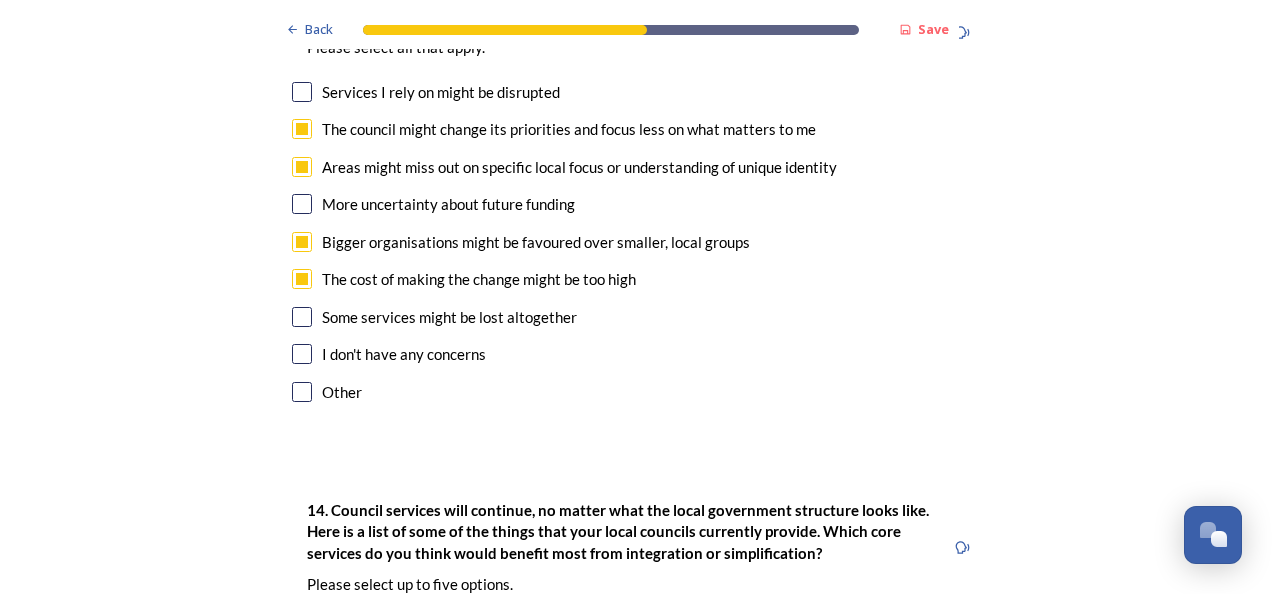 click at bounding box center [302, 317] 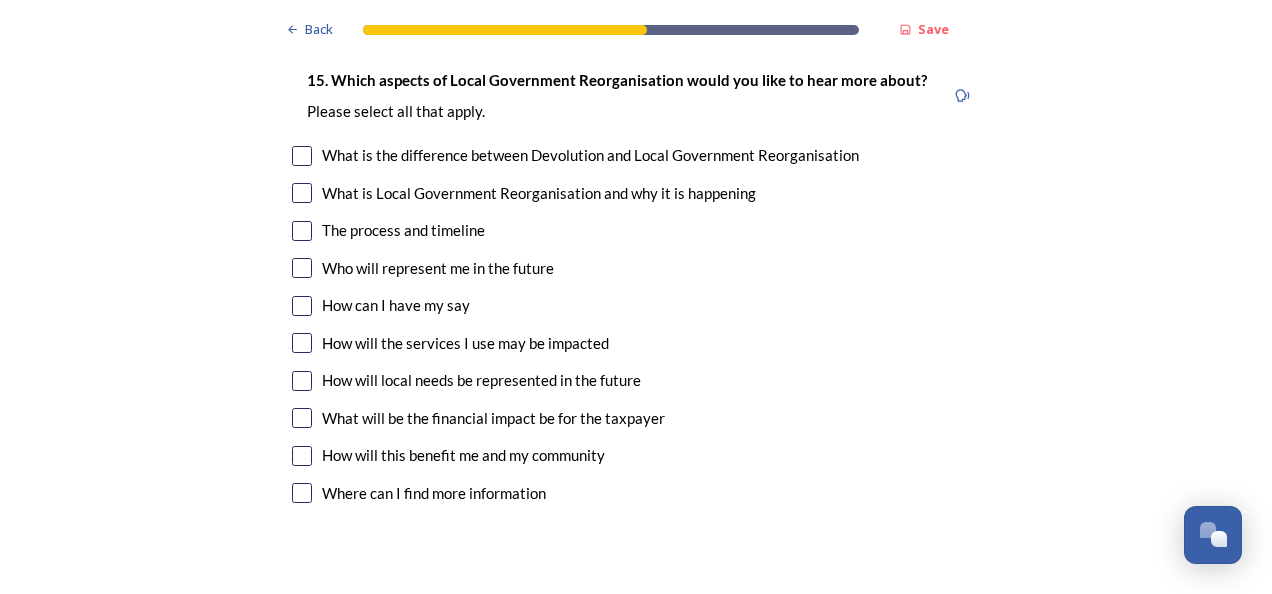 scroll, scrollTop: 5500, scrollLeft: 0, axis: vertical 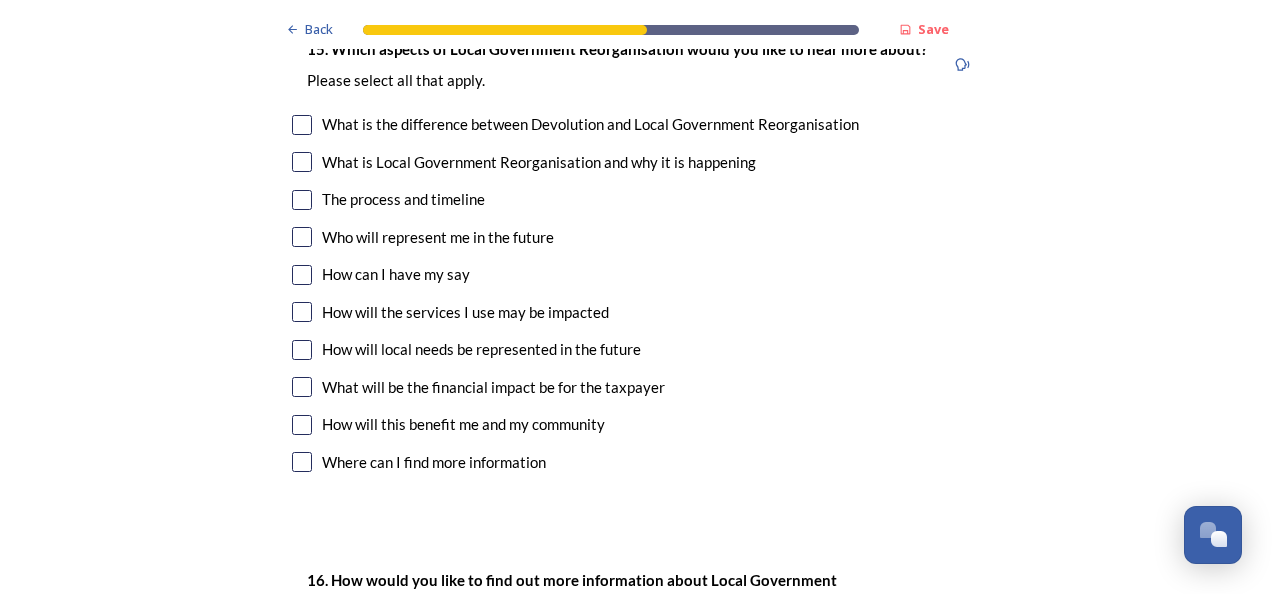 click at bounding box center (302, 312) 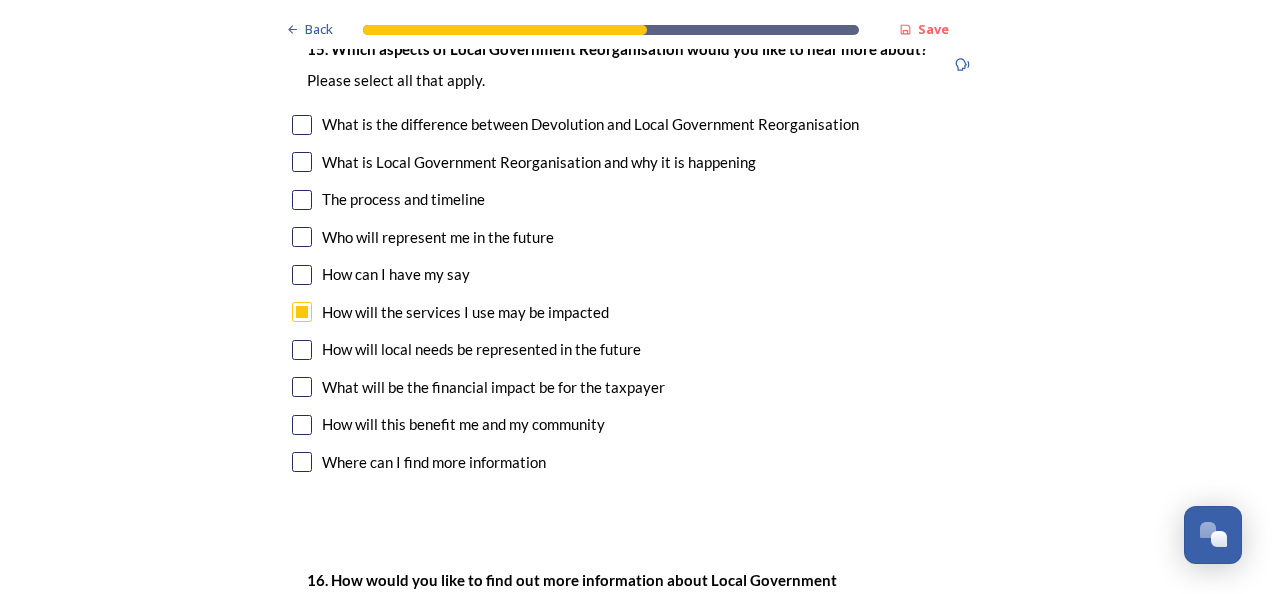 click at bounding box center [302, 387] 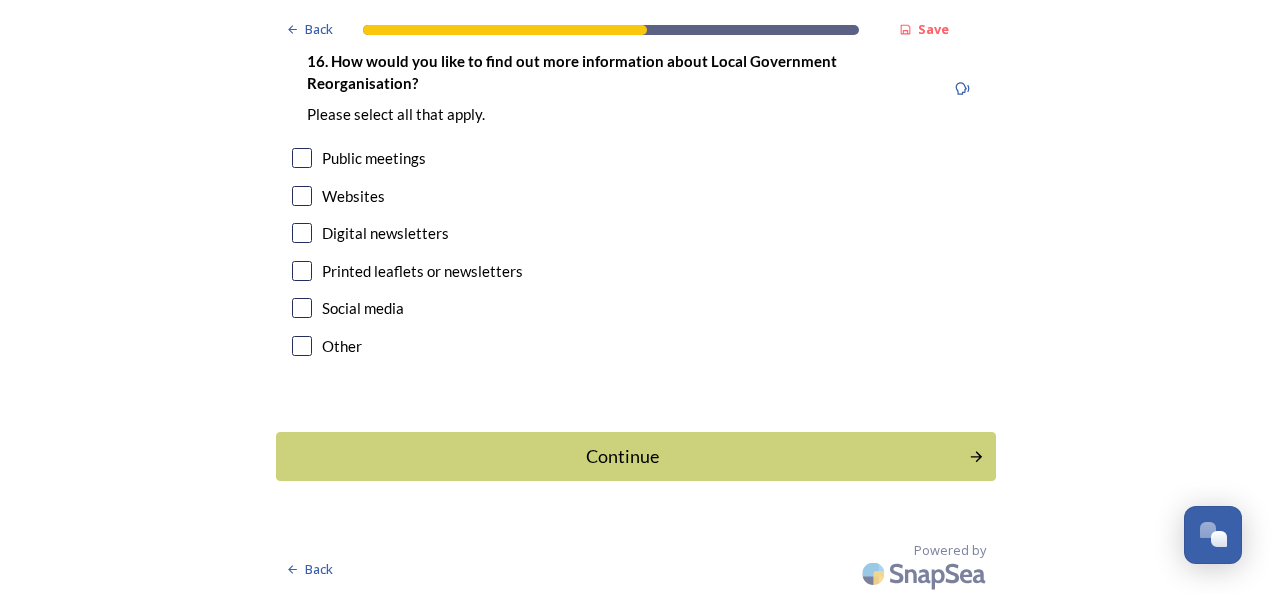 scroll, scrollTop: 6021, scrollLeft: 0, axis: vertical 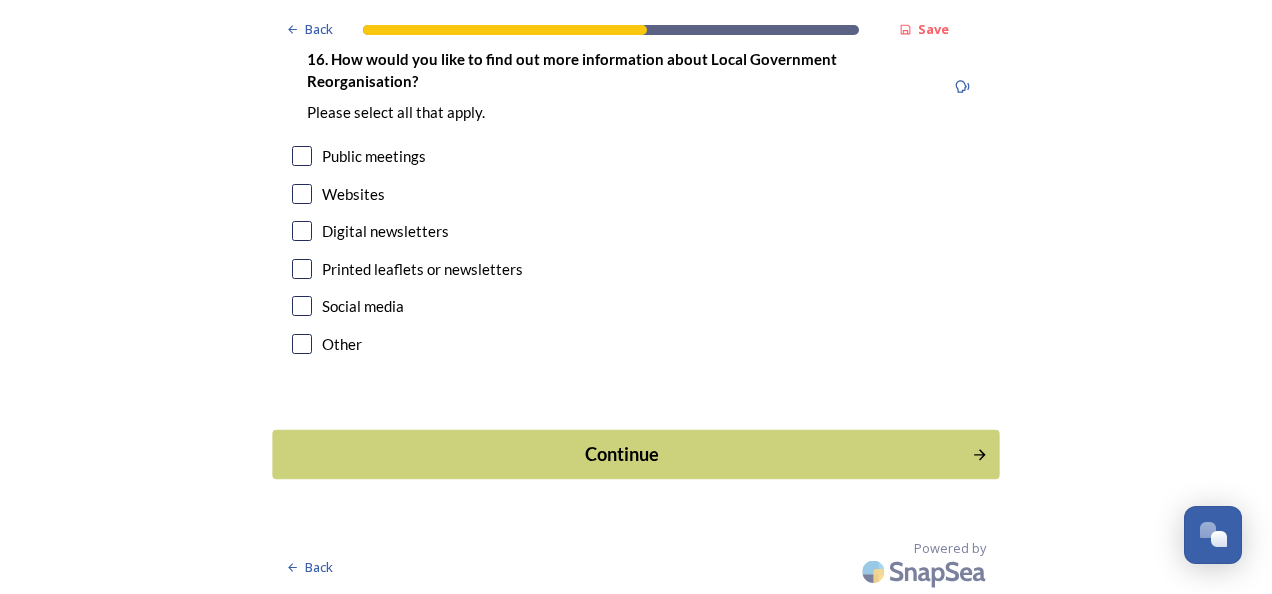 click on "Continue" at bounding box center (622, 454) 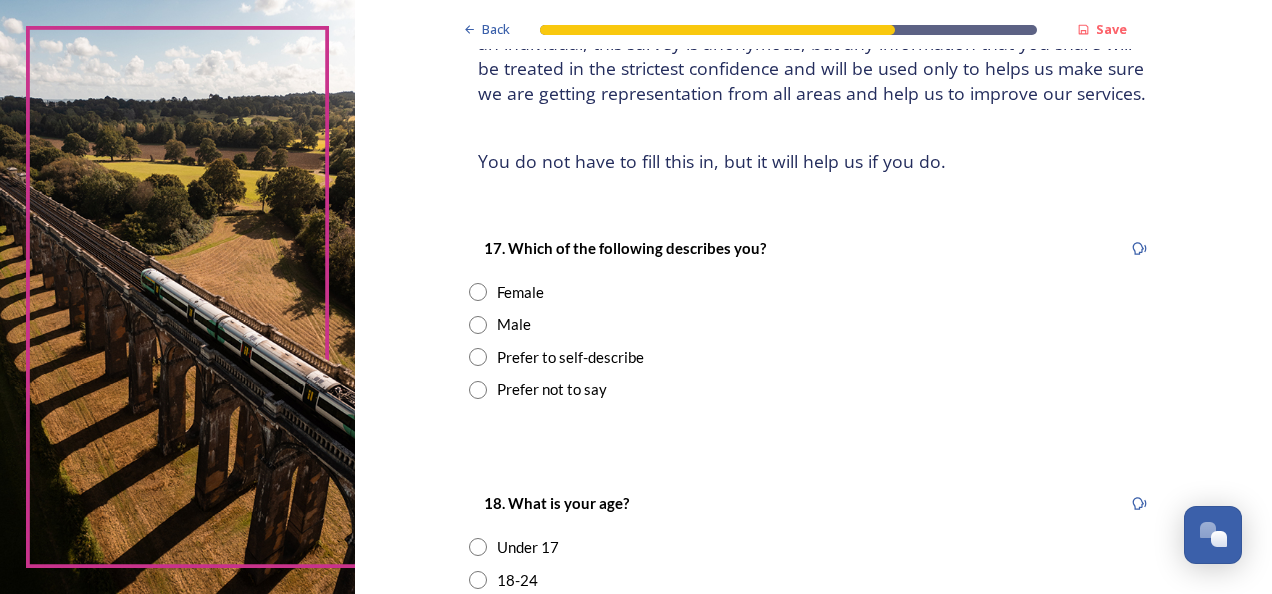 scroll, scrollTop: 200, scrollLeft: 0, axis: vertical 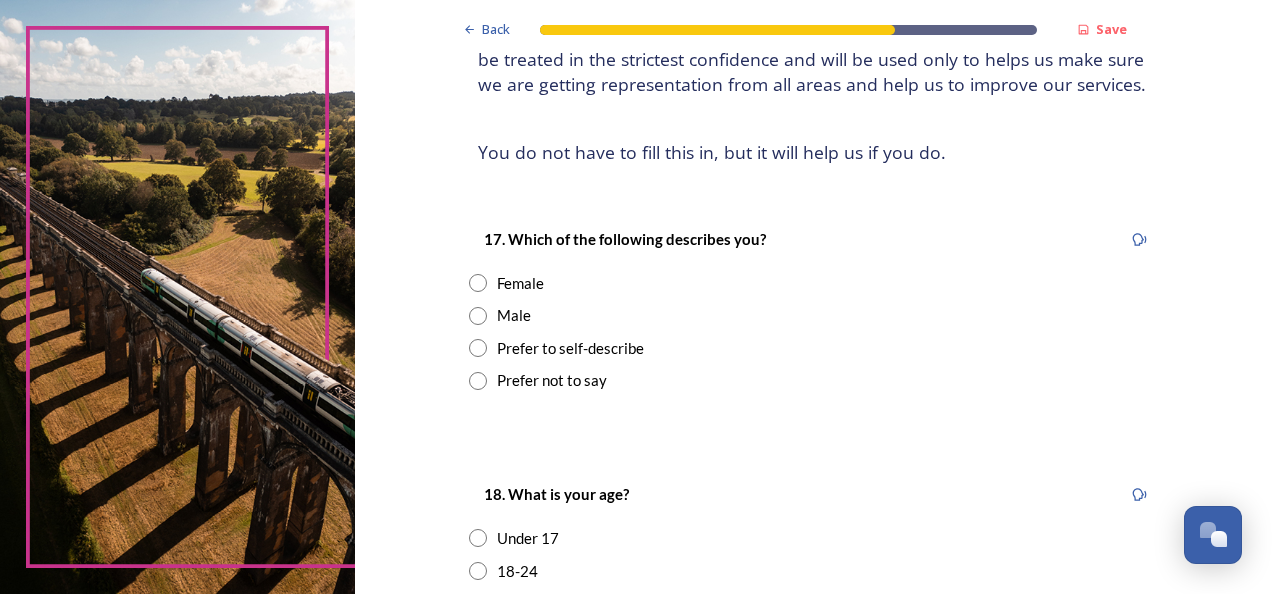 click at bounding box center [478, 283] 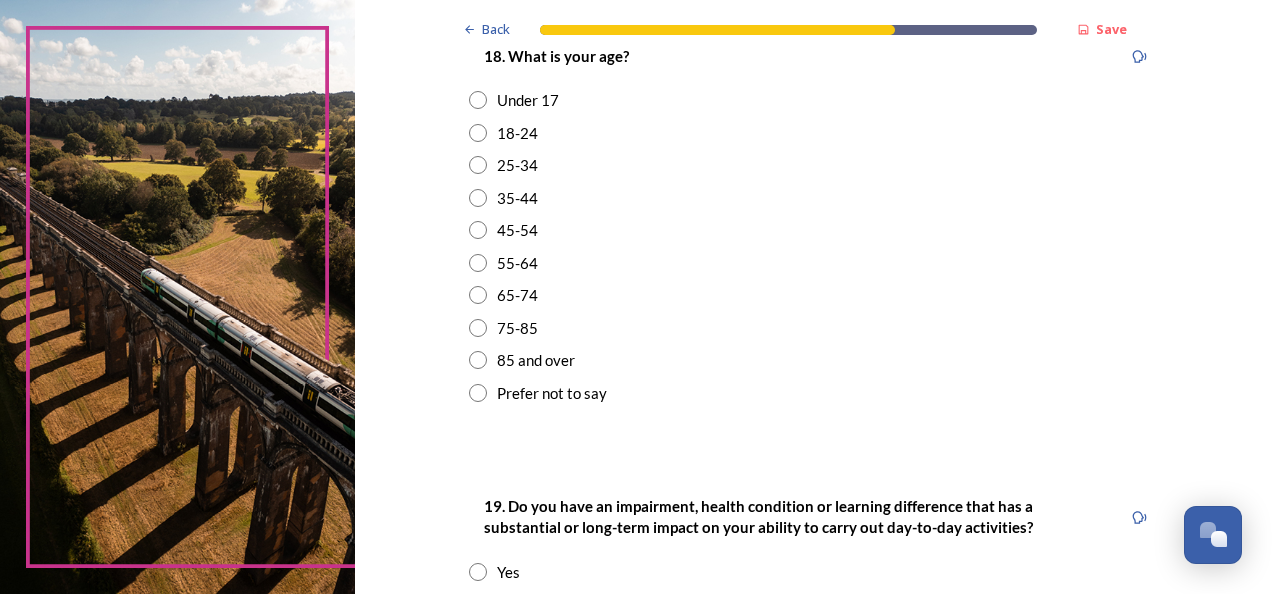 scroll, scrollTop: 700, scrollLeft: 0, axis: vertical 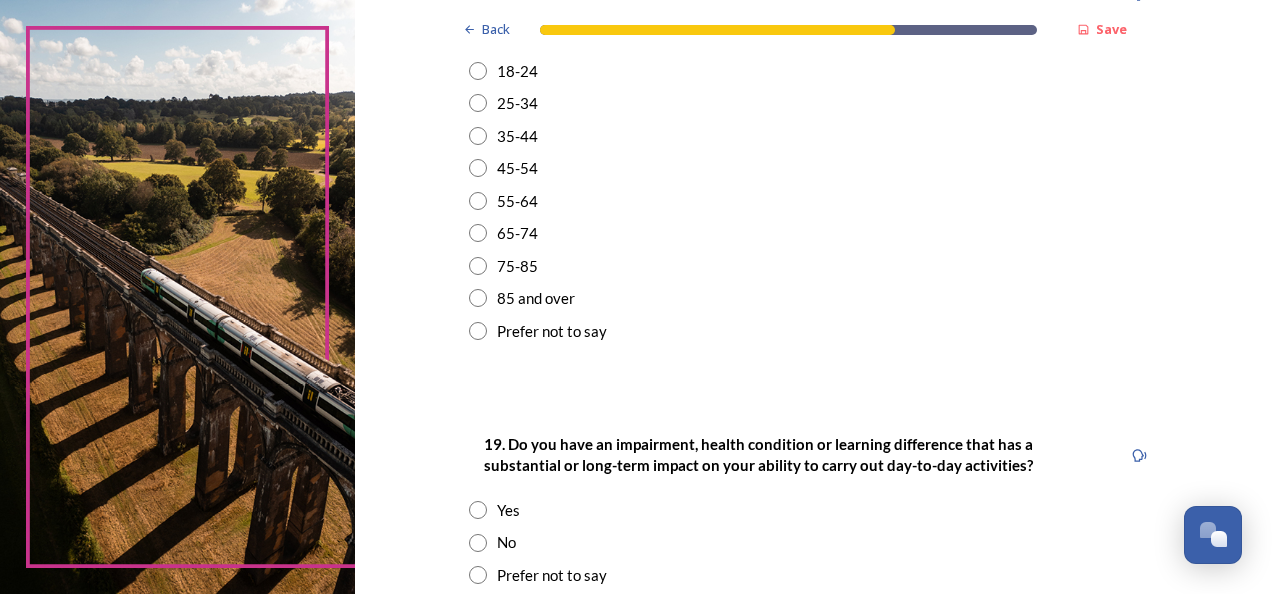 click at bounding box center (478, 233) 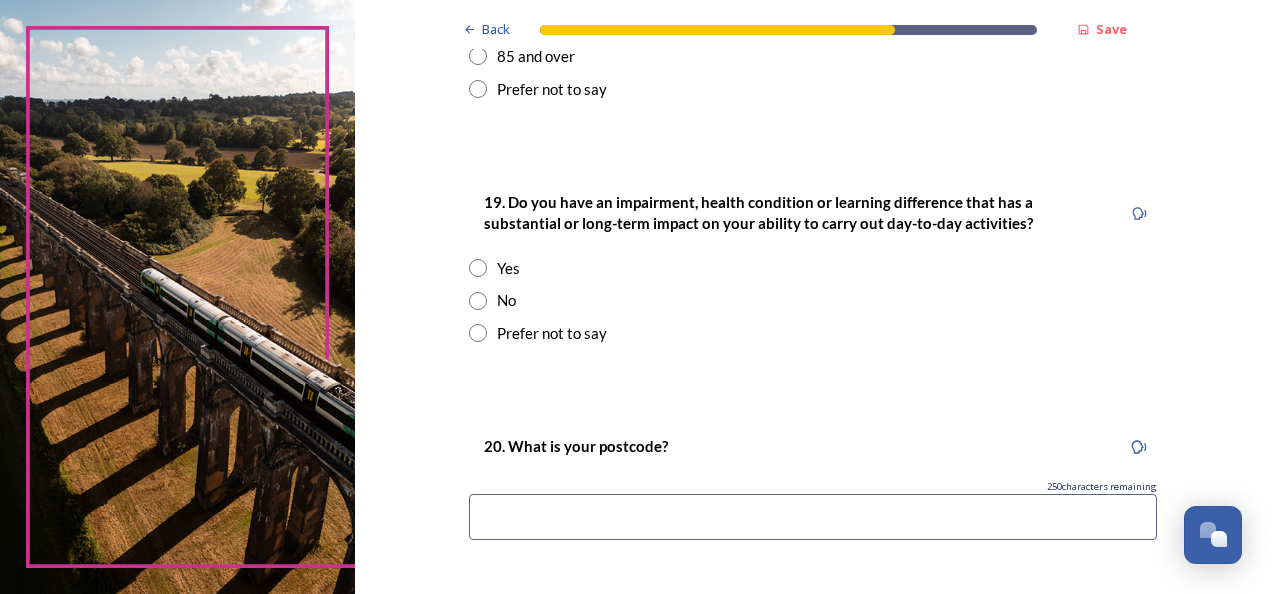 scroll, scrollTop: 1000, scrollLeft: 0, axis: vertical 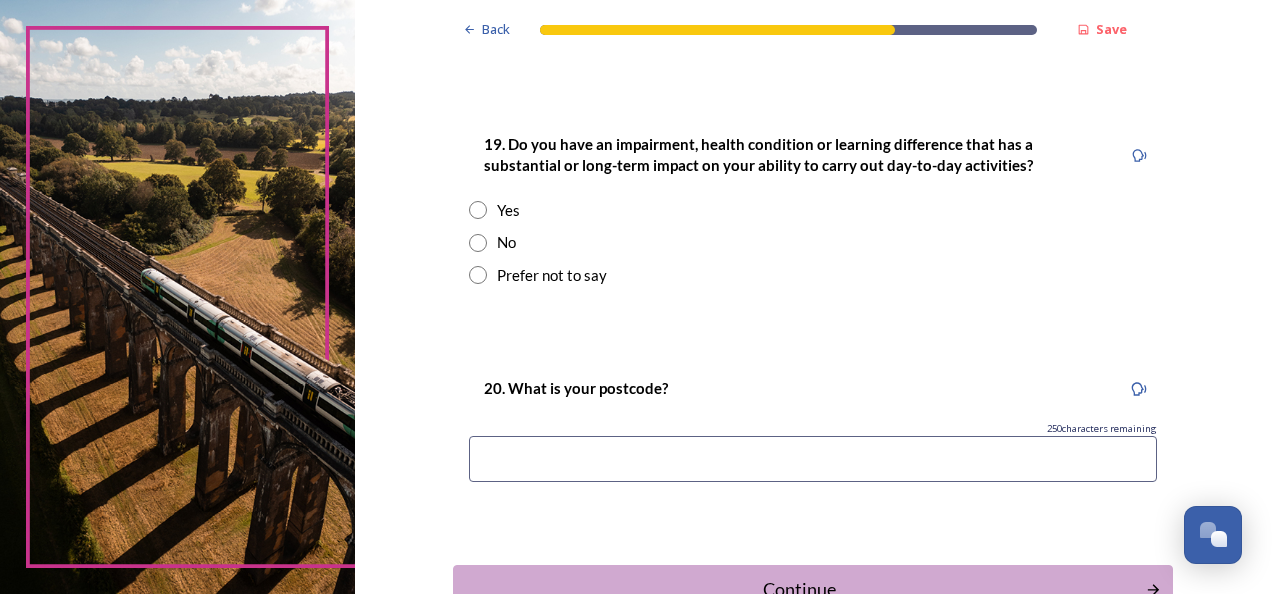 click at bounding box center [478, 243] 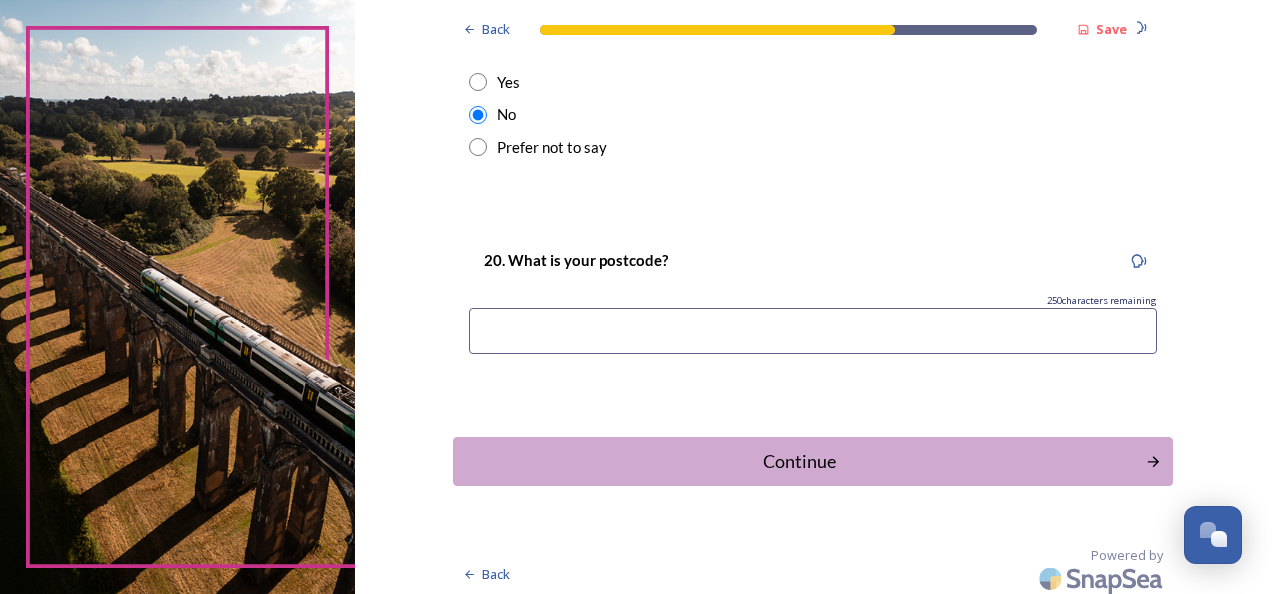 scroll, scrollTop: 1134, scrollLeft: 0, axis: vertical 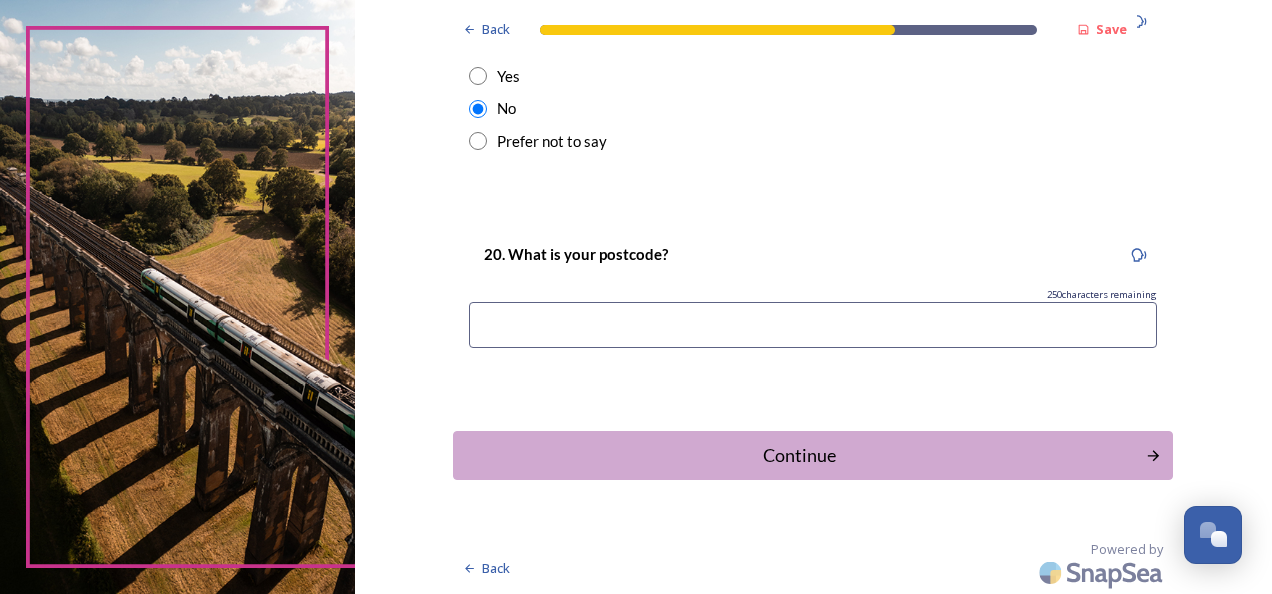 click at bounding box center (813, 325) 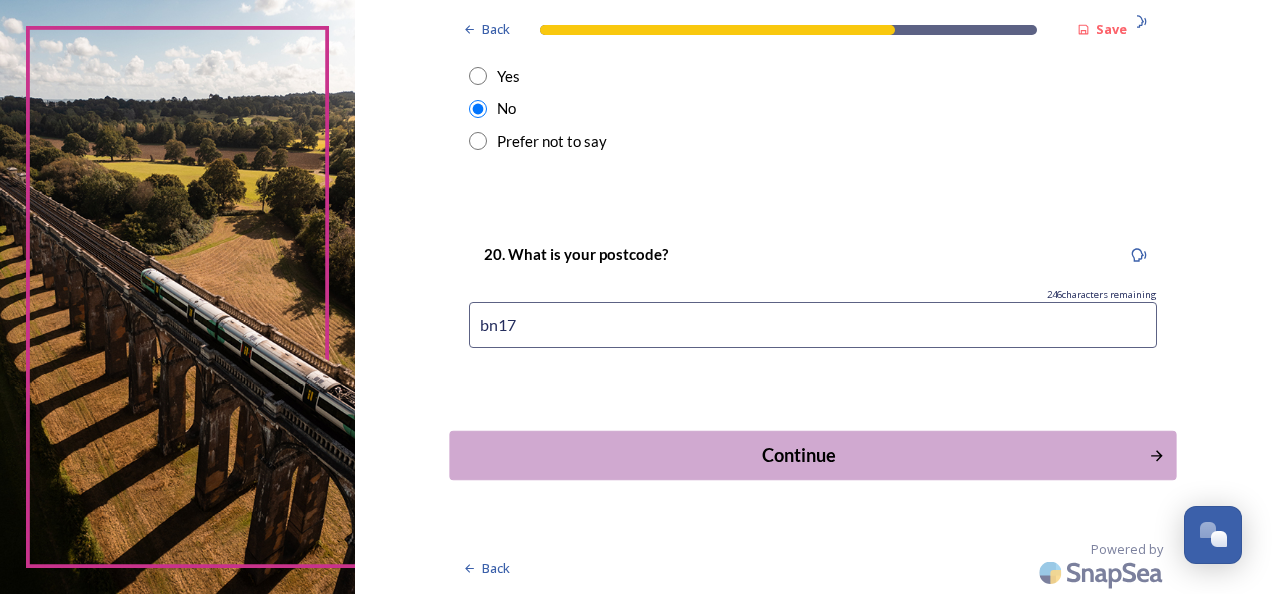 type on "bn17" 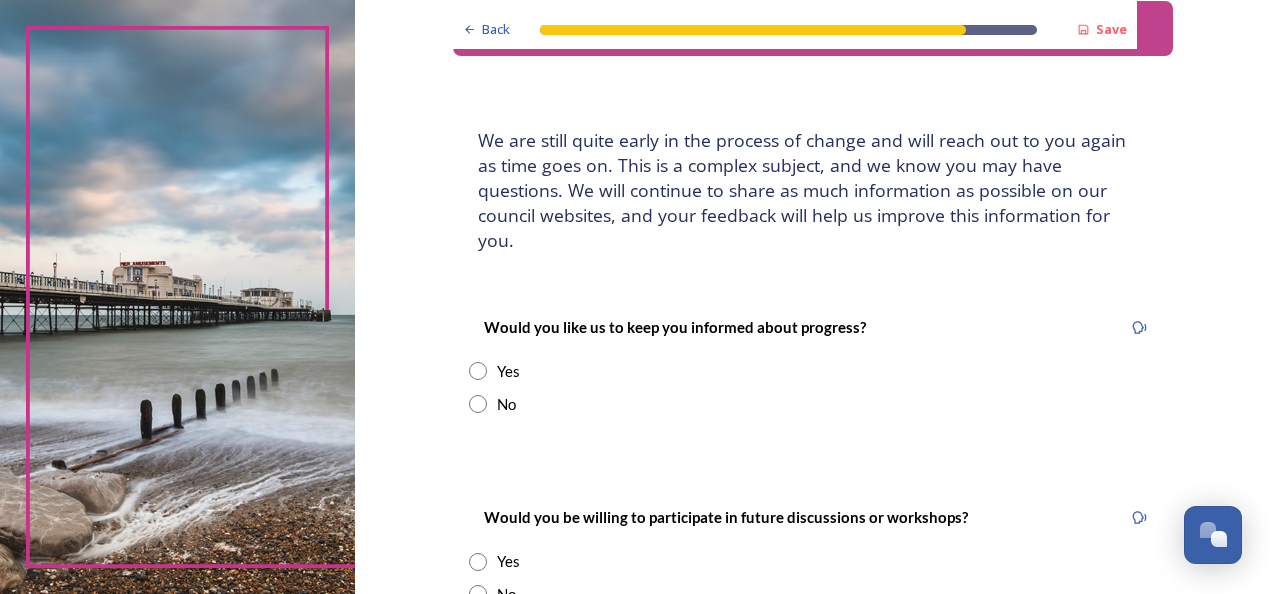 scroll, scrollTop: 100, scrollLeft: 0, axis: vertical 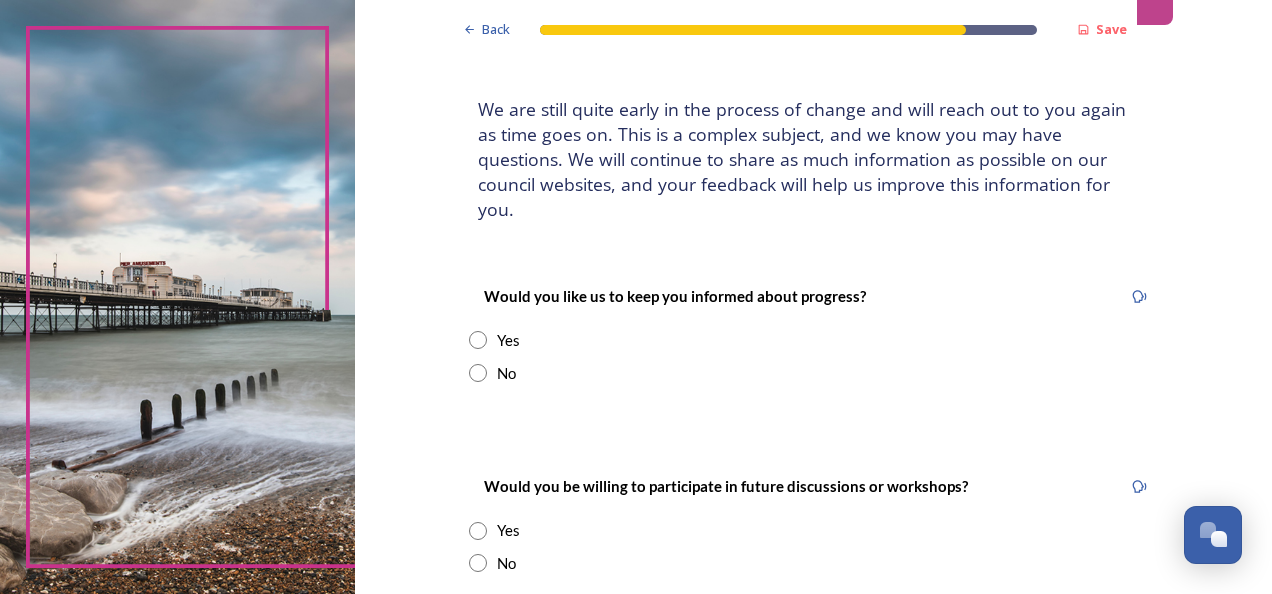 click at bounding box center (478, 373) 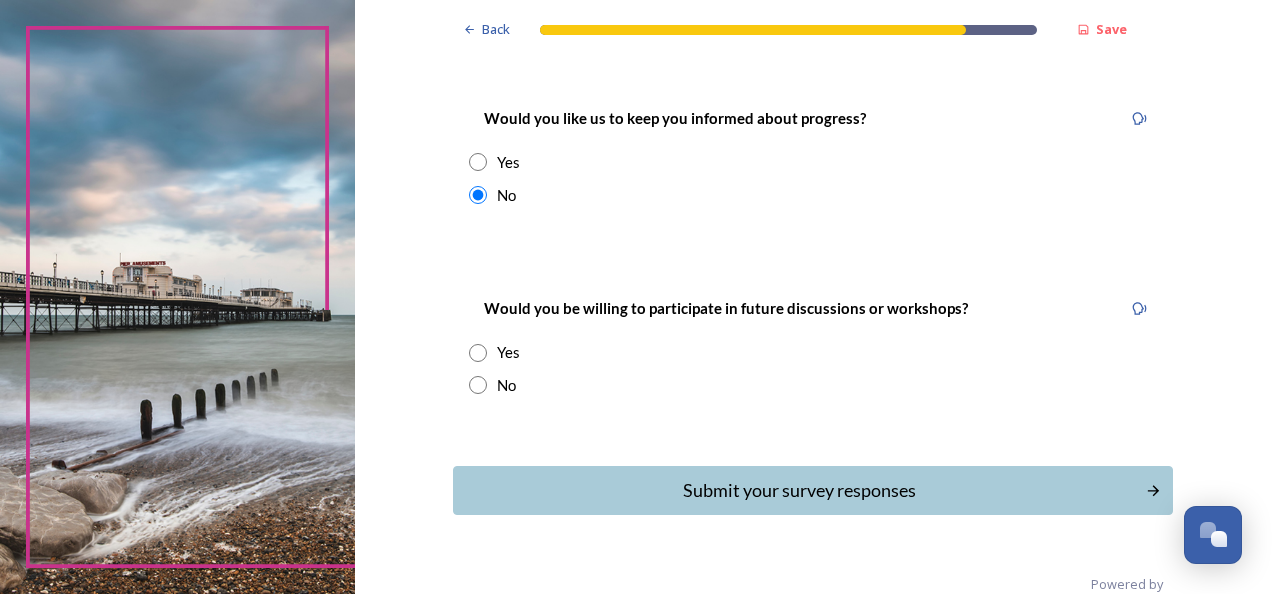 scroll, scrollTop: 290, scrollLeft: 0, axis: vertical 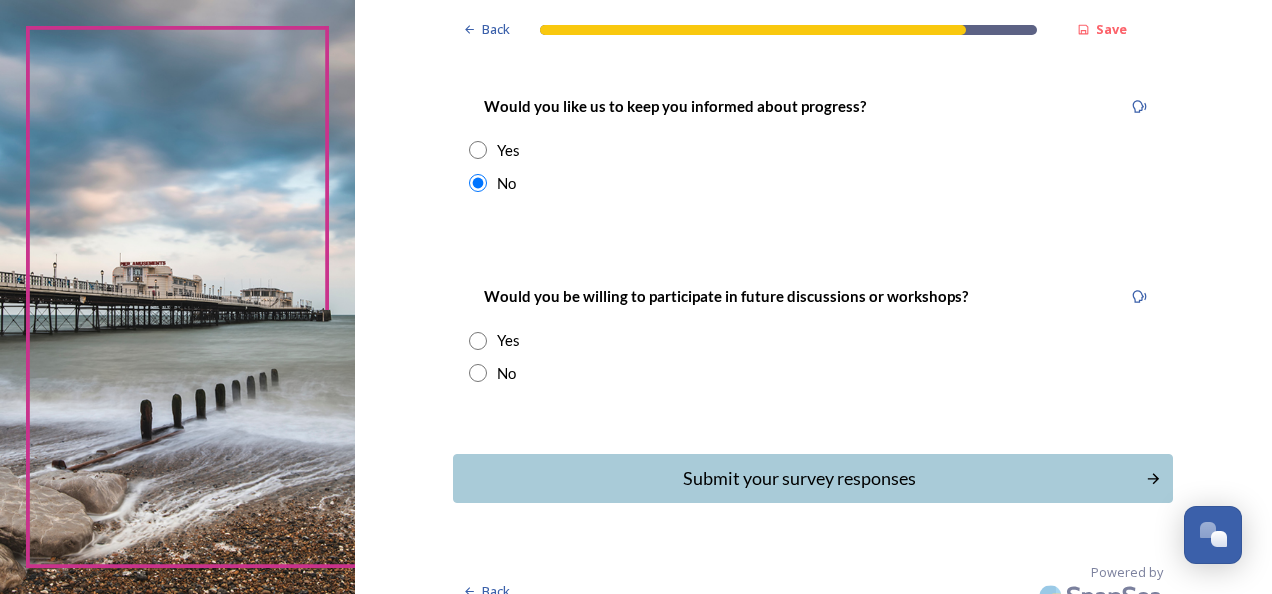 click at bounding box center [478, 373] 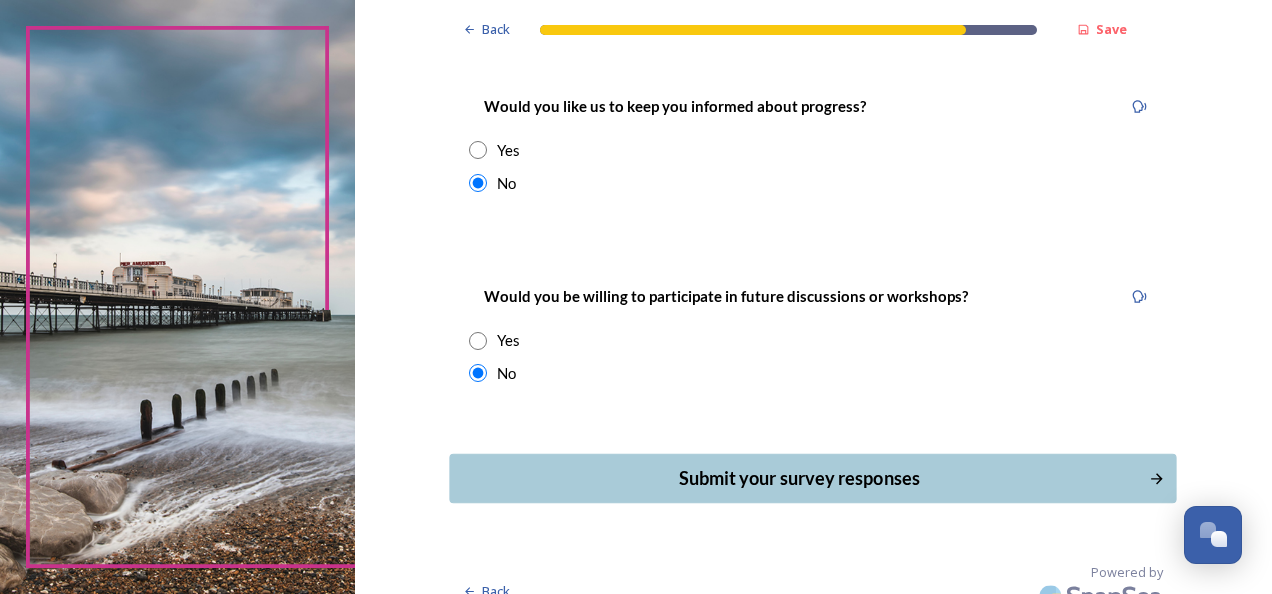 click on "Submit your survey responses" at bounding box center (799, 478) 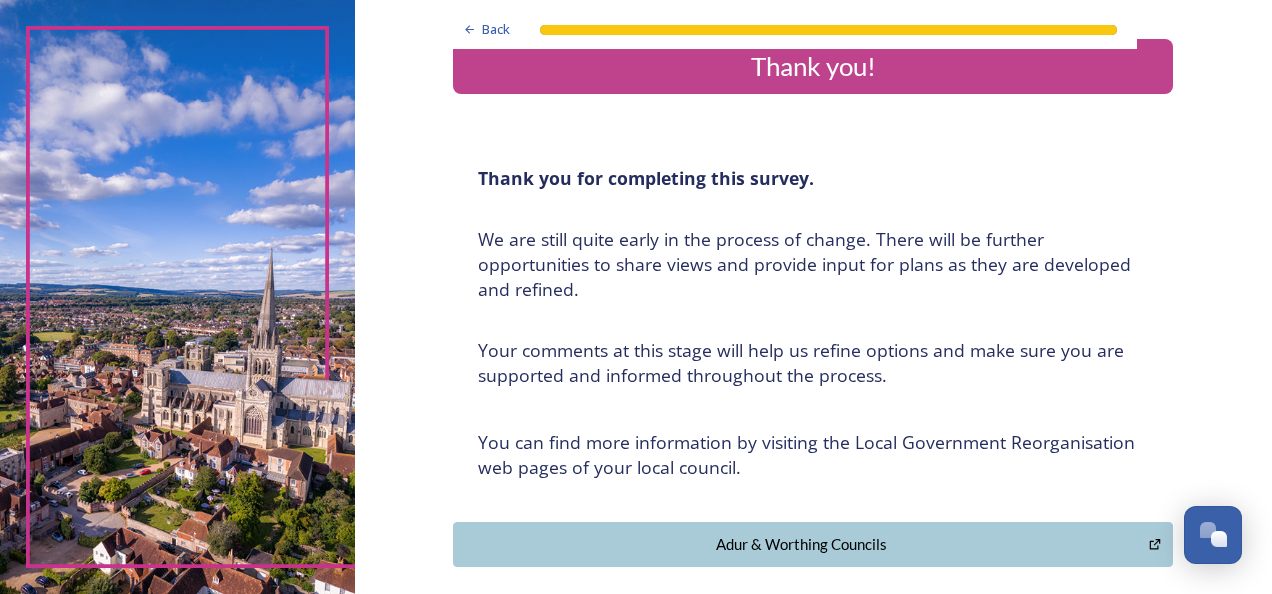 scroll, scrollTop: 0, scrollLeft: 0, axis: both 